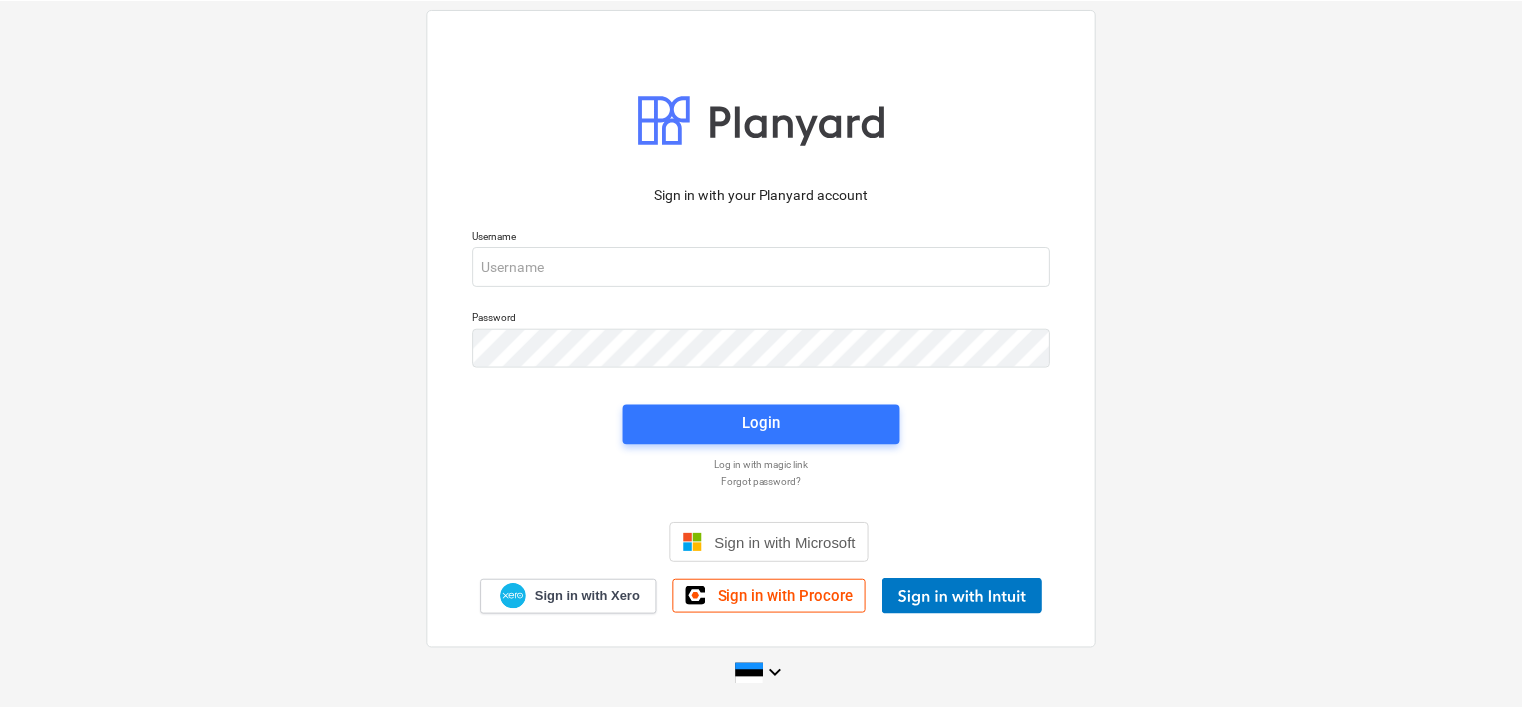 scroll, scrollTop: 0, scrollLeft: 0, axis: both 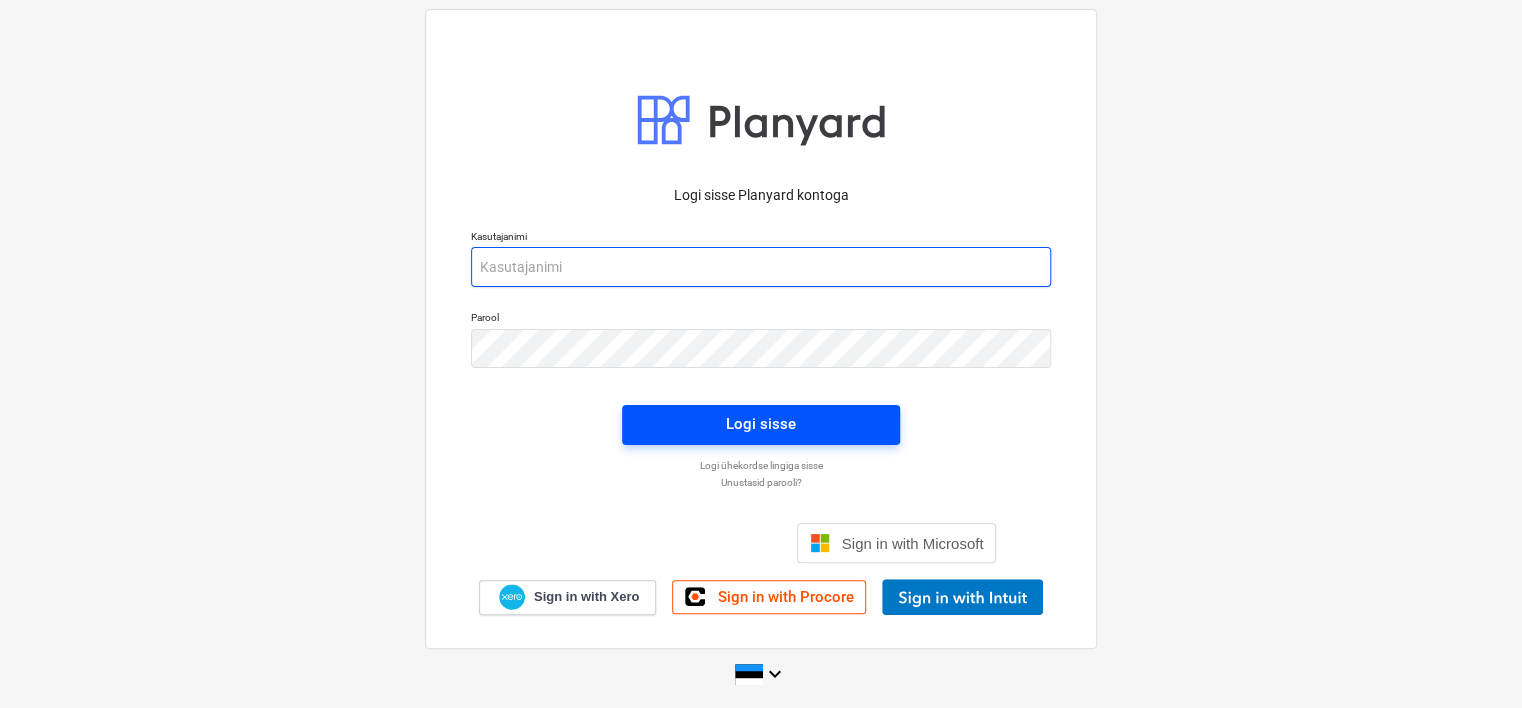 type on "[EMAIL]" 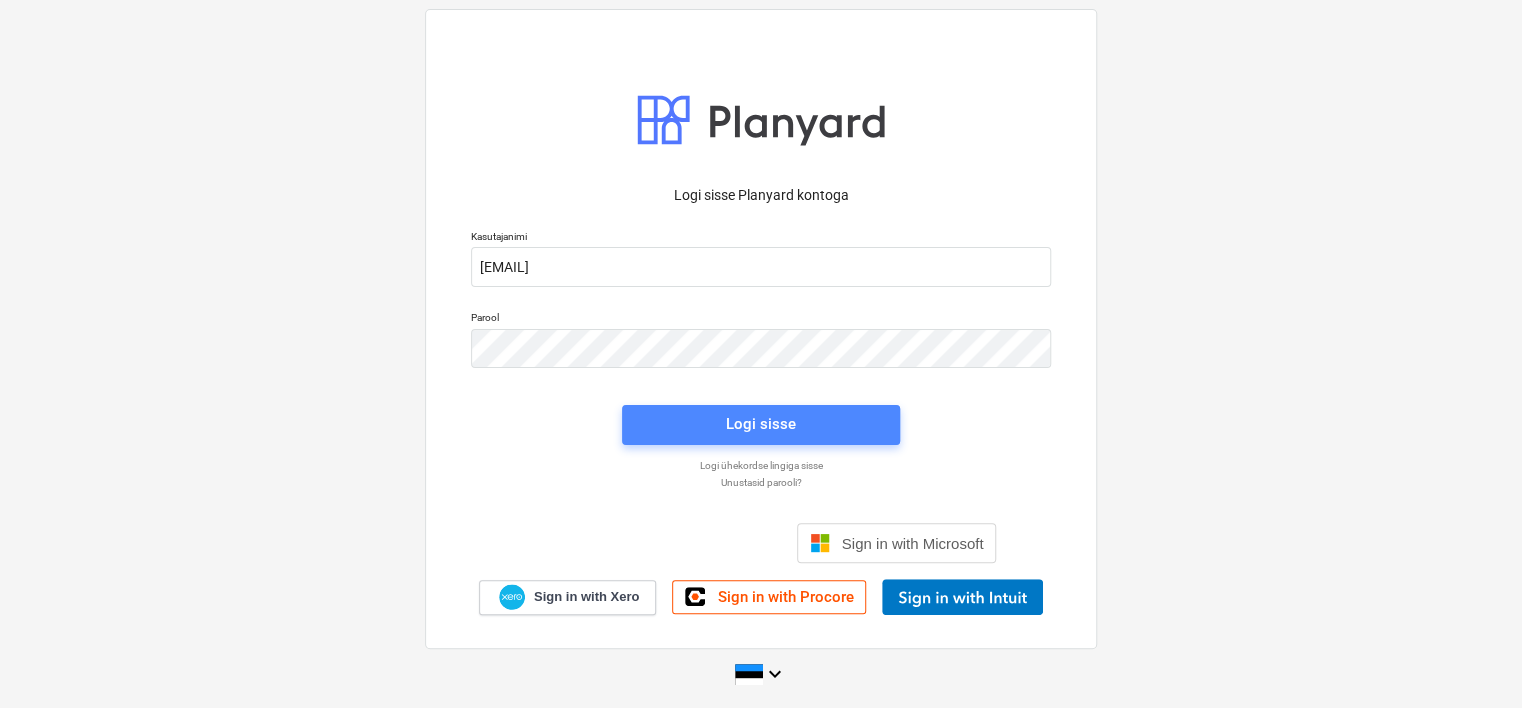 click on "Logi sisse" at bounding box center [761, 424] 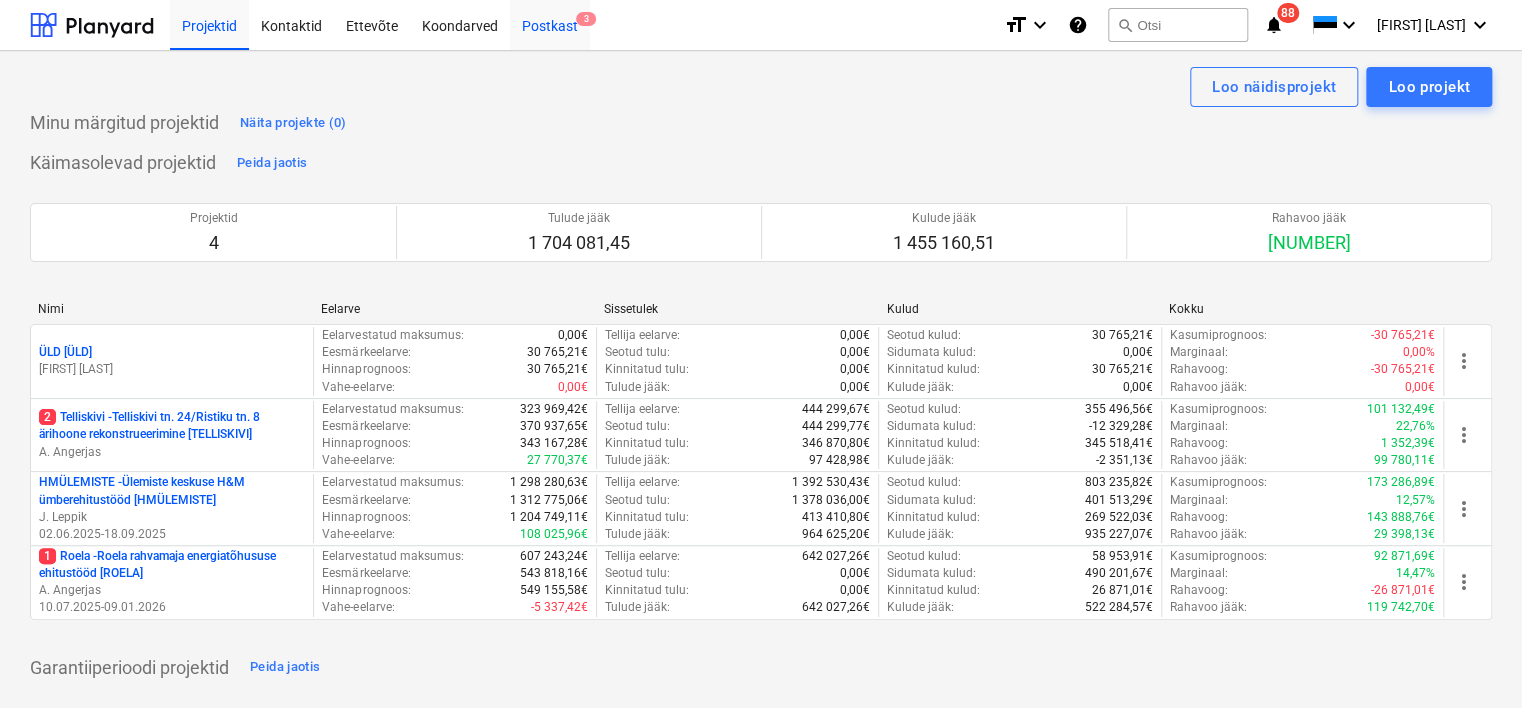 click on "Postkast 3" at bounding box center (550, 24) 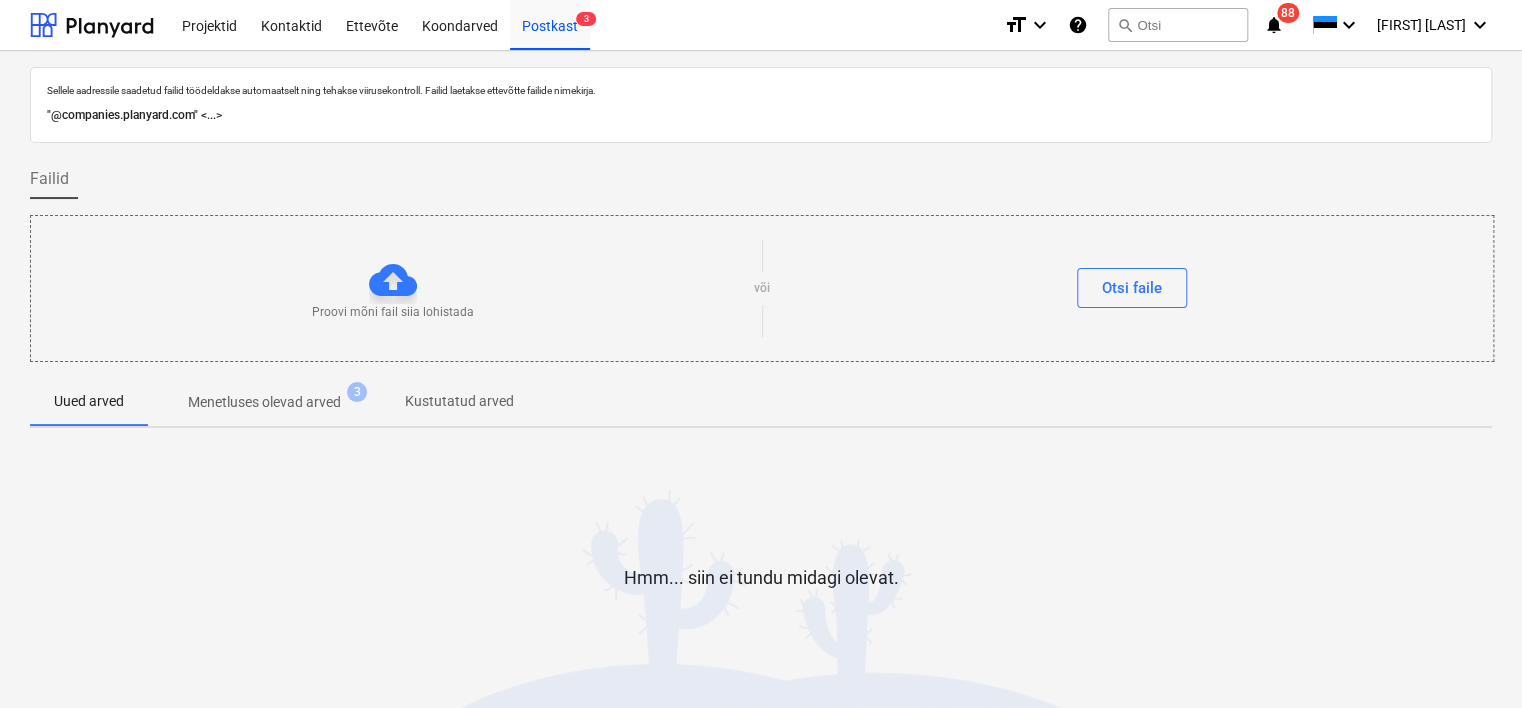 click on ""@companies.planyard.com"	<...>" at bounding box center (761, 115) 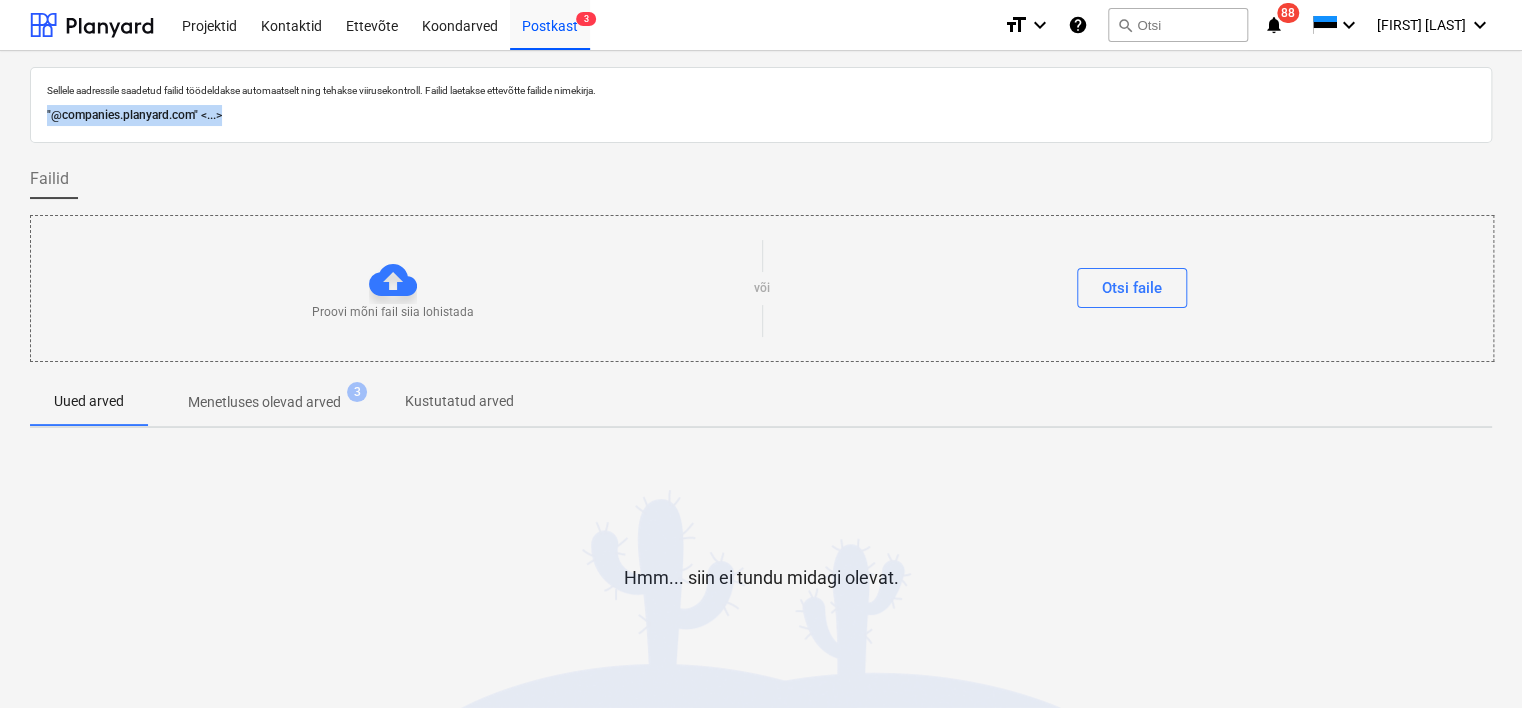 click on ""@companies.planyard.com"	<...>" at bounding box center (761, 115) 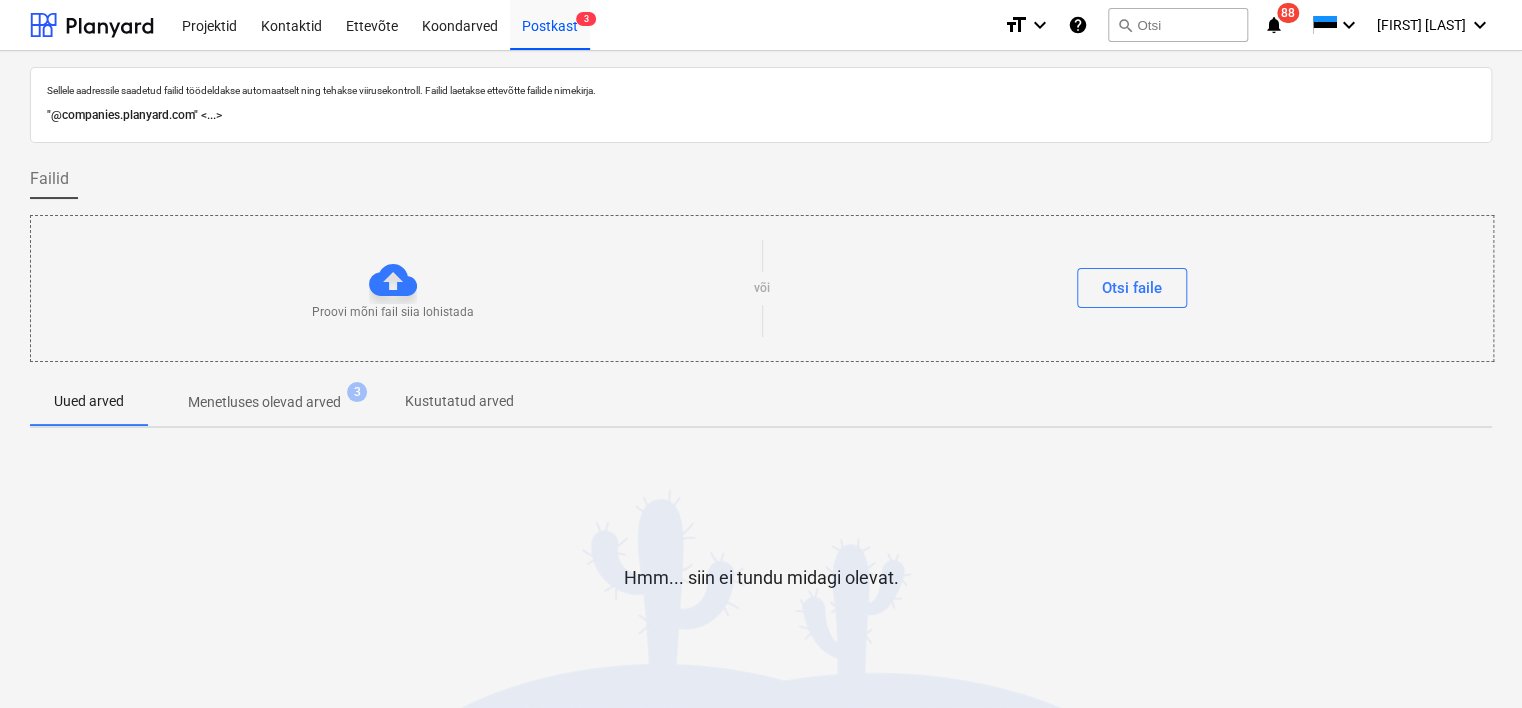 click at bounding box center [761, 650] 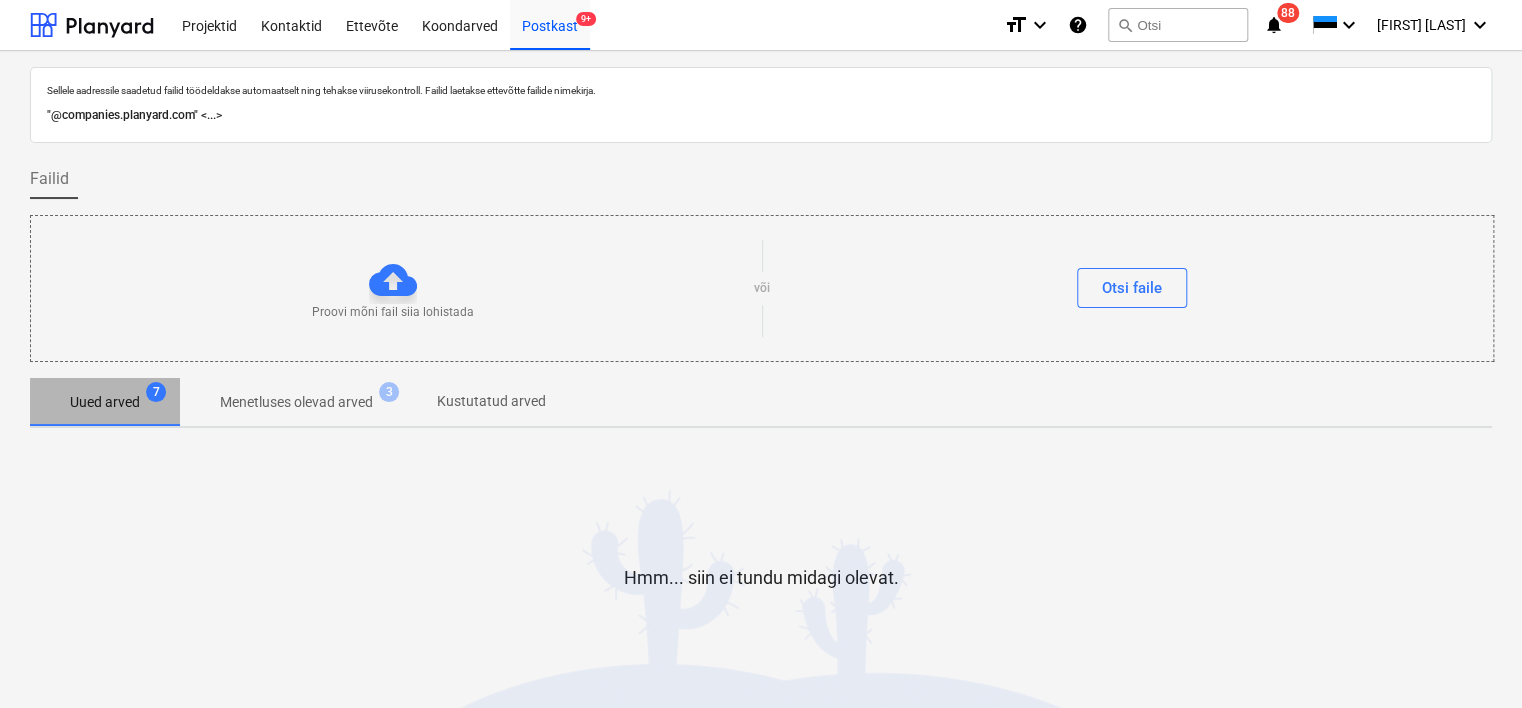 click on "Uued arved" at bounding box center [105, 402] 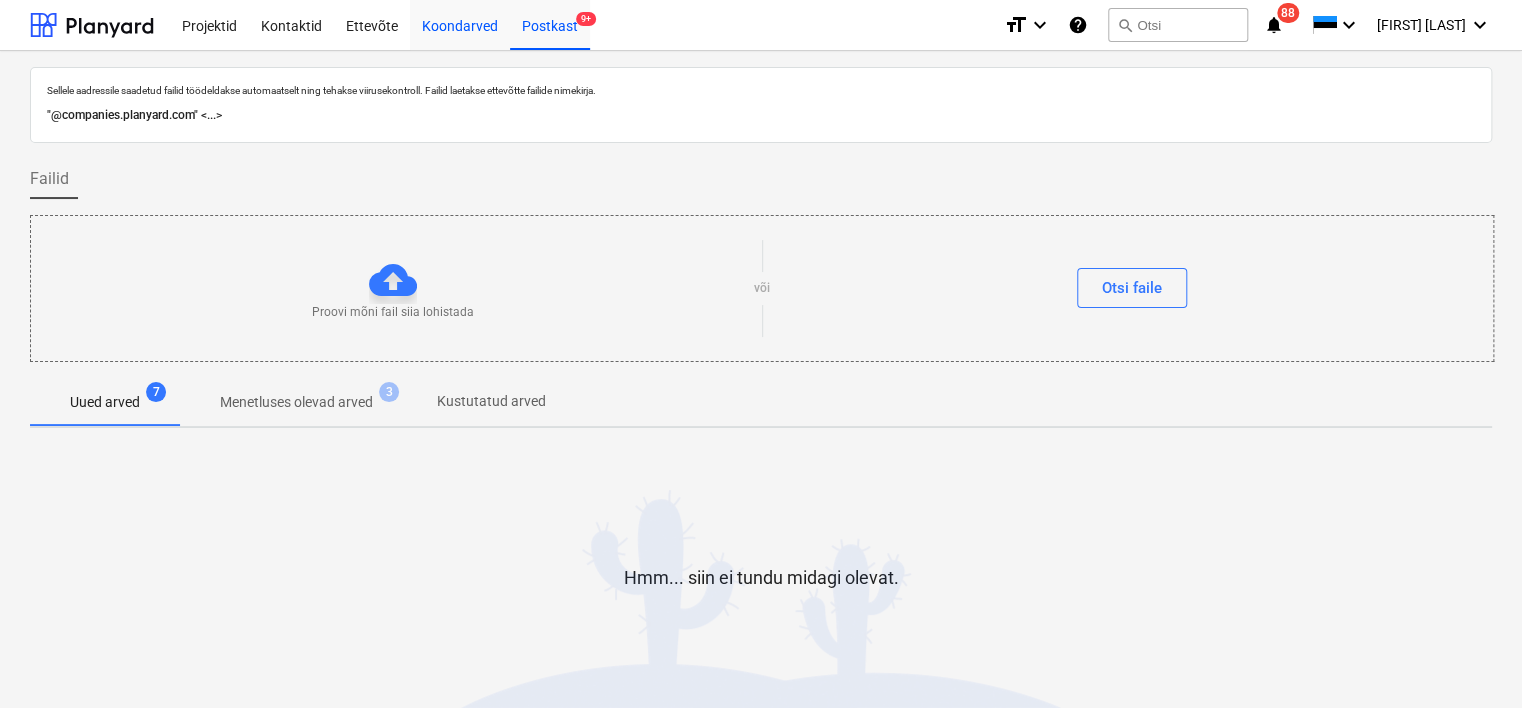 click on "Koondarved" at bounding box center (460, 24) 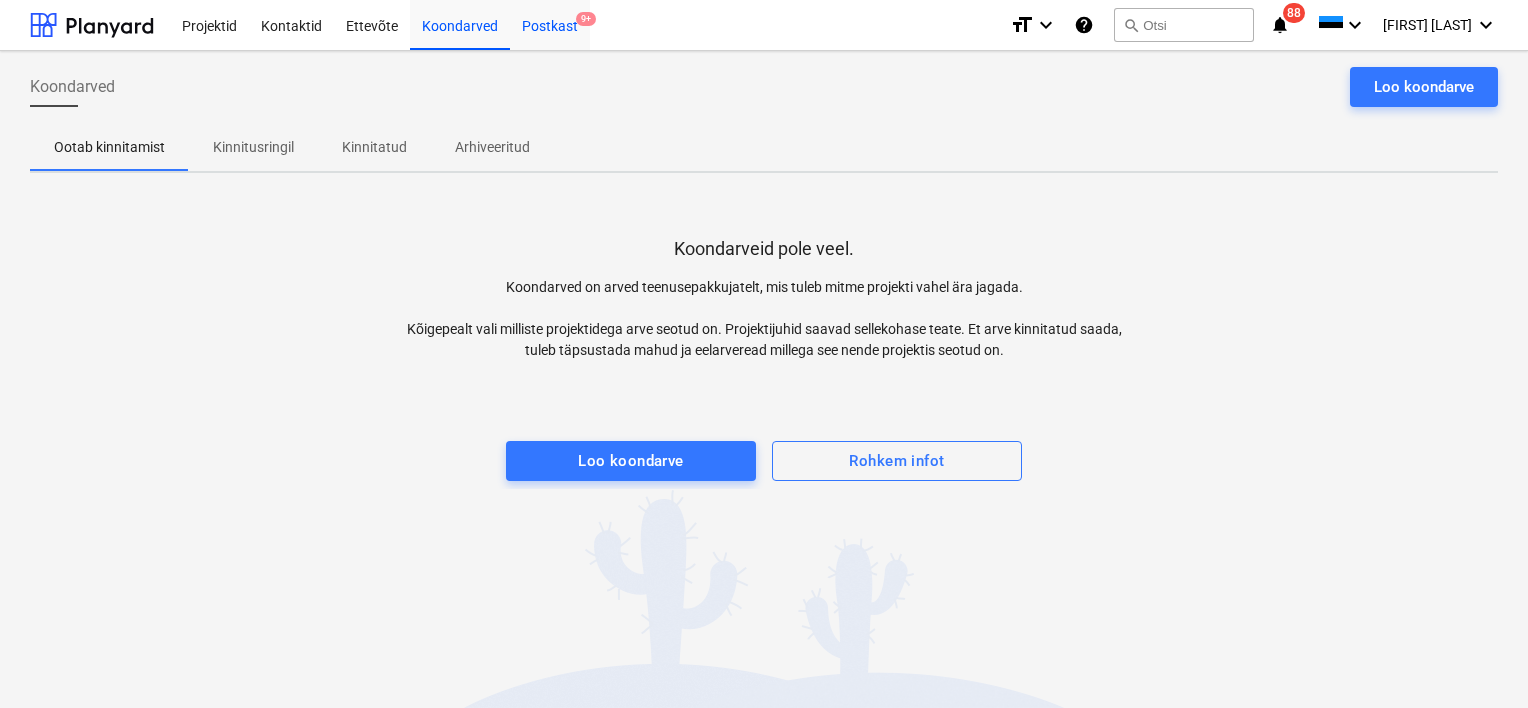 click on "Postkast 9+" at bounding box center [550, 24] 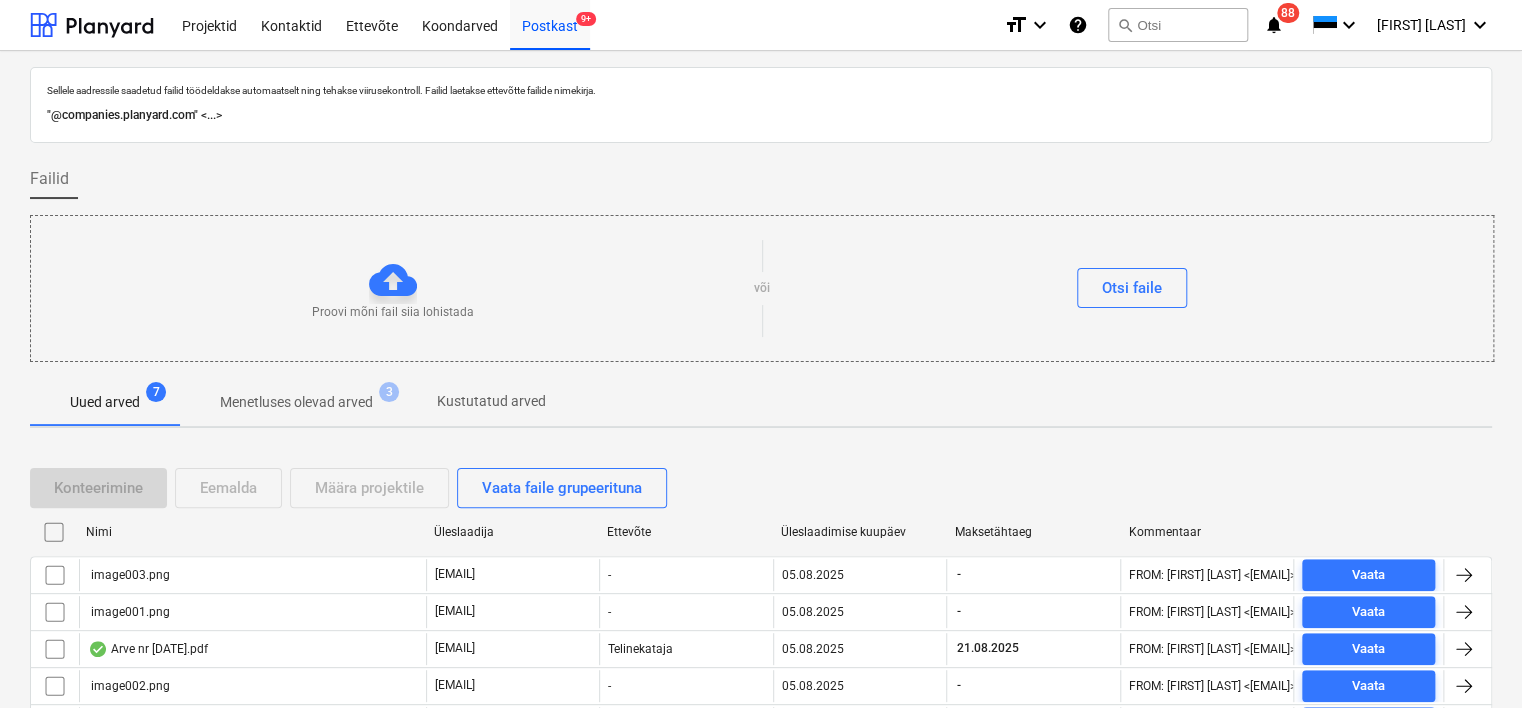 scroll, scrollTop: 176, scrollLeft: 0, axis: vertical 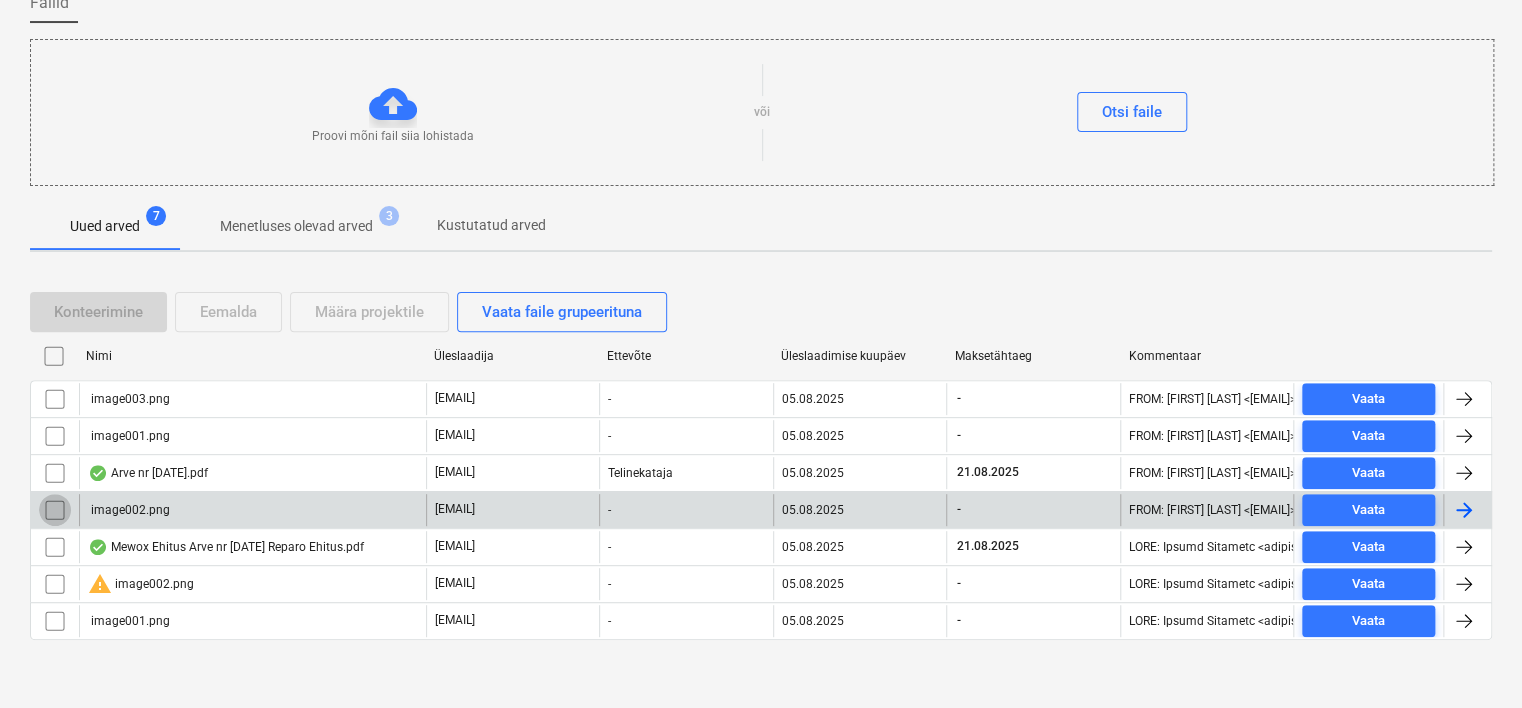 click at bounding box center (55, 510) 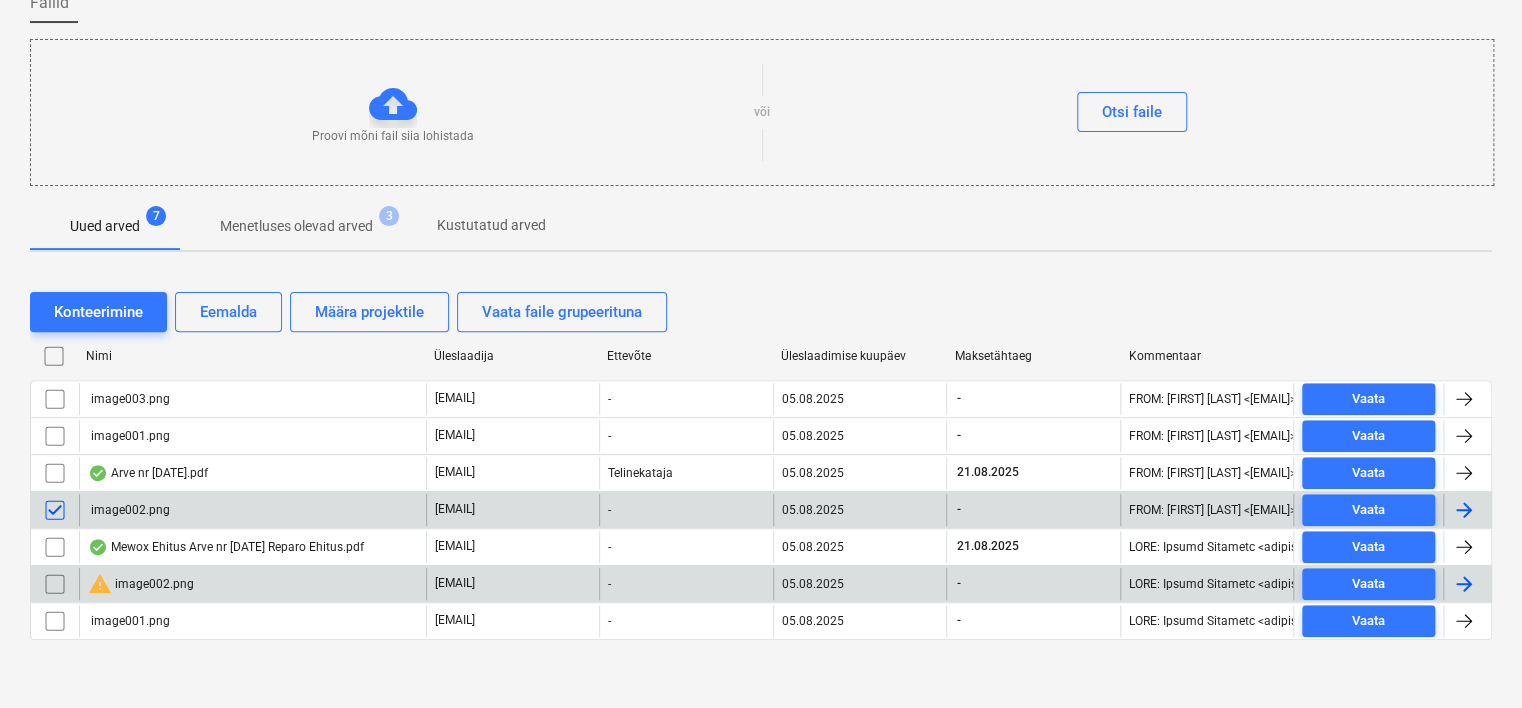 click at bounding box center [55, 584] 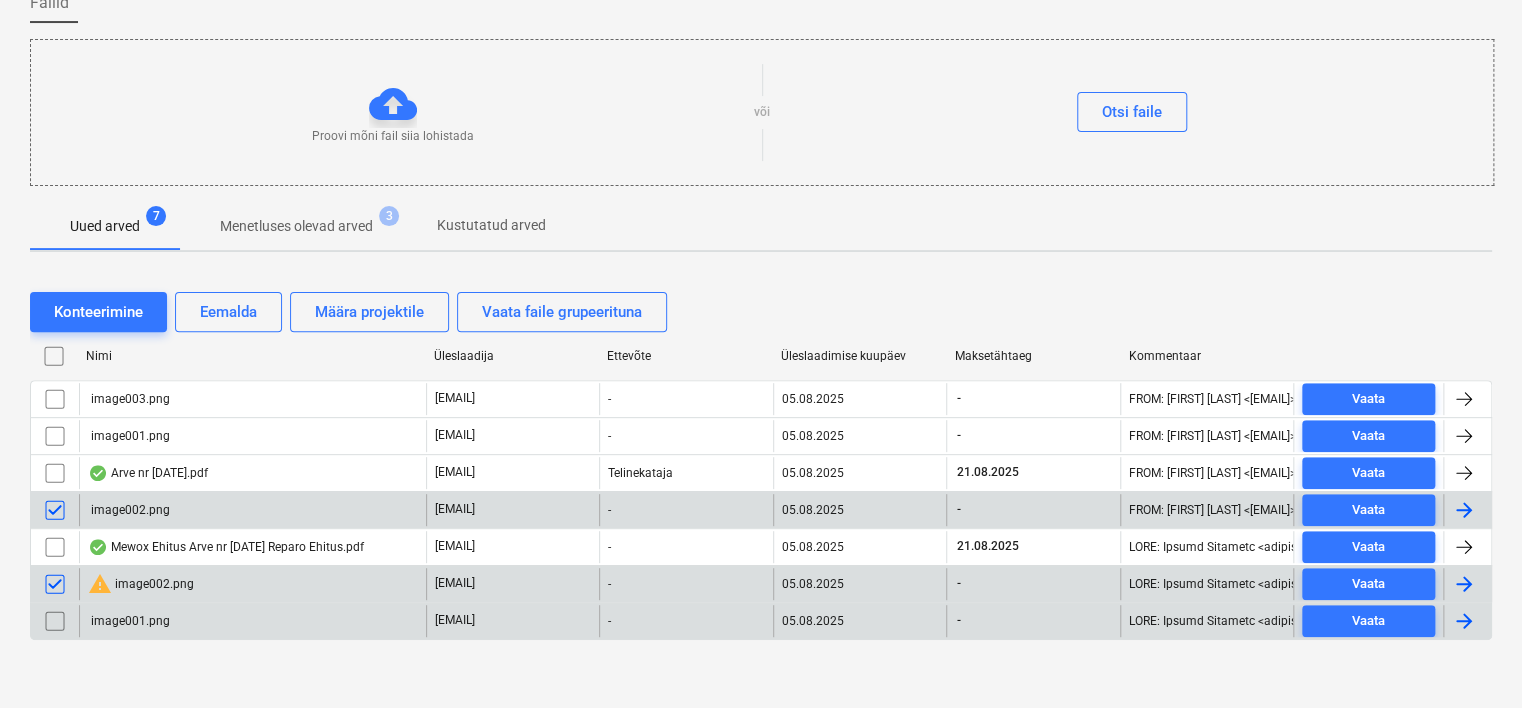 click at bounding box center [55, 621] 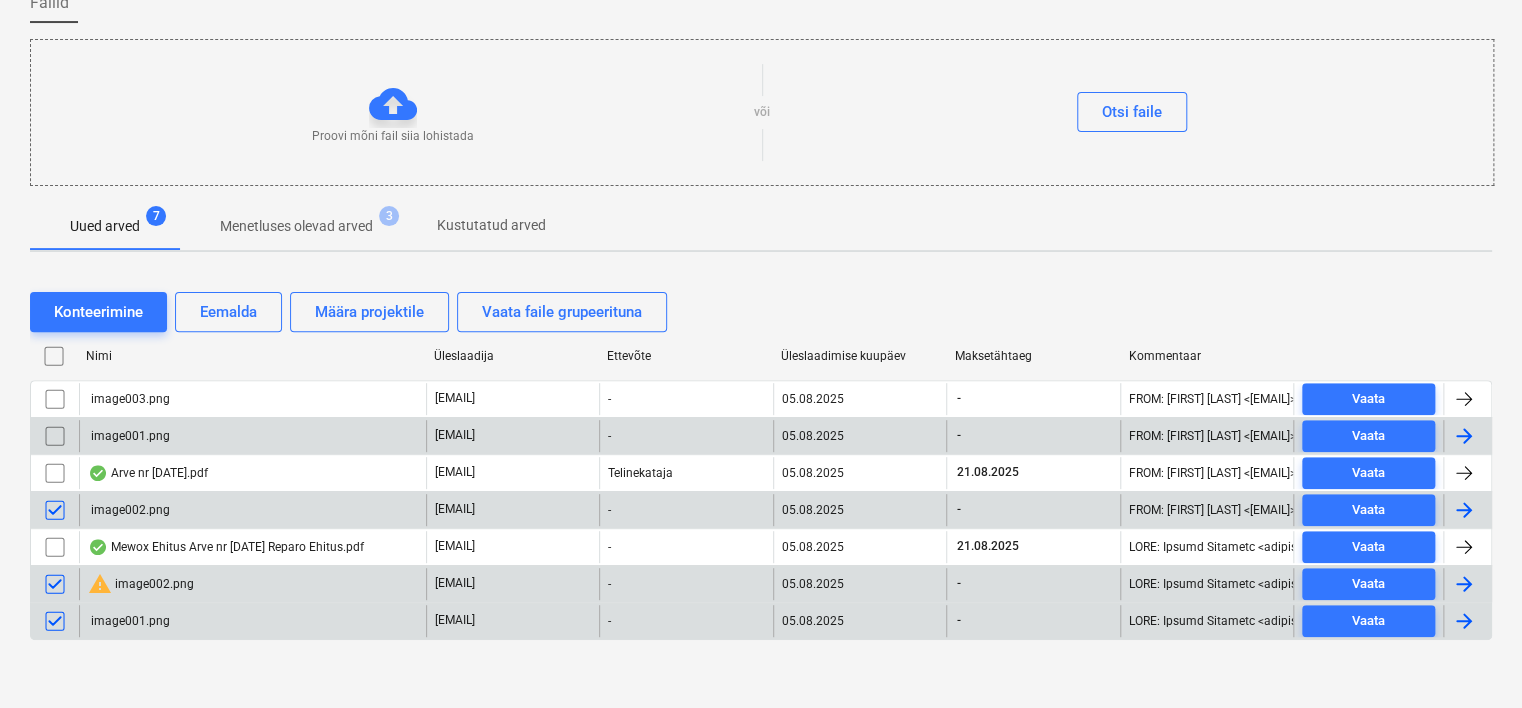 click at bounding box center [55, 436] 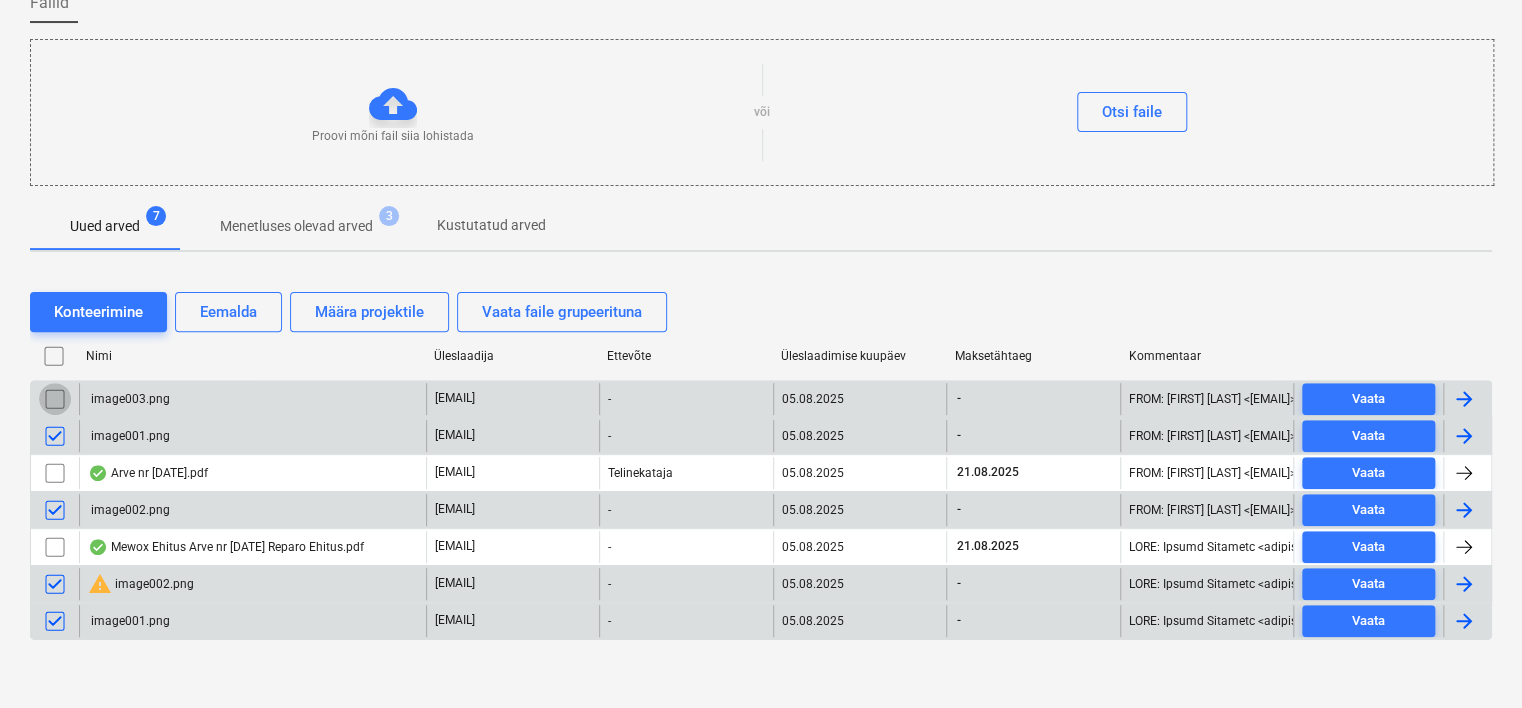 click at bounding box center [55, 399] 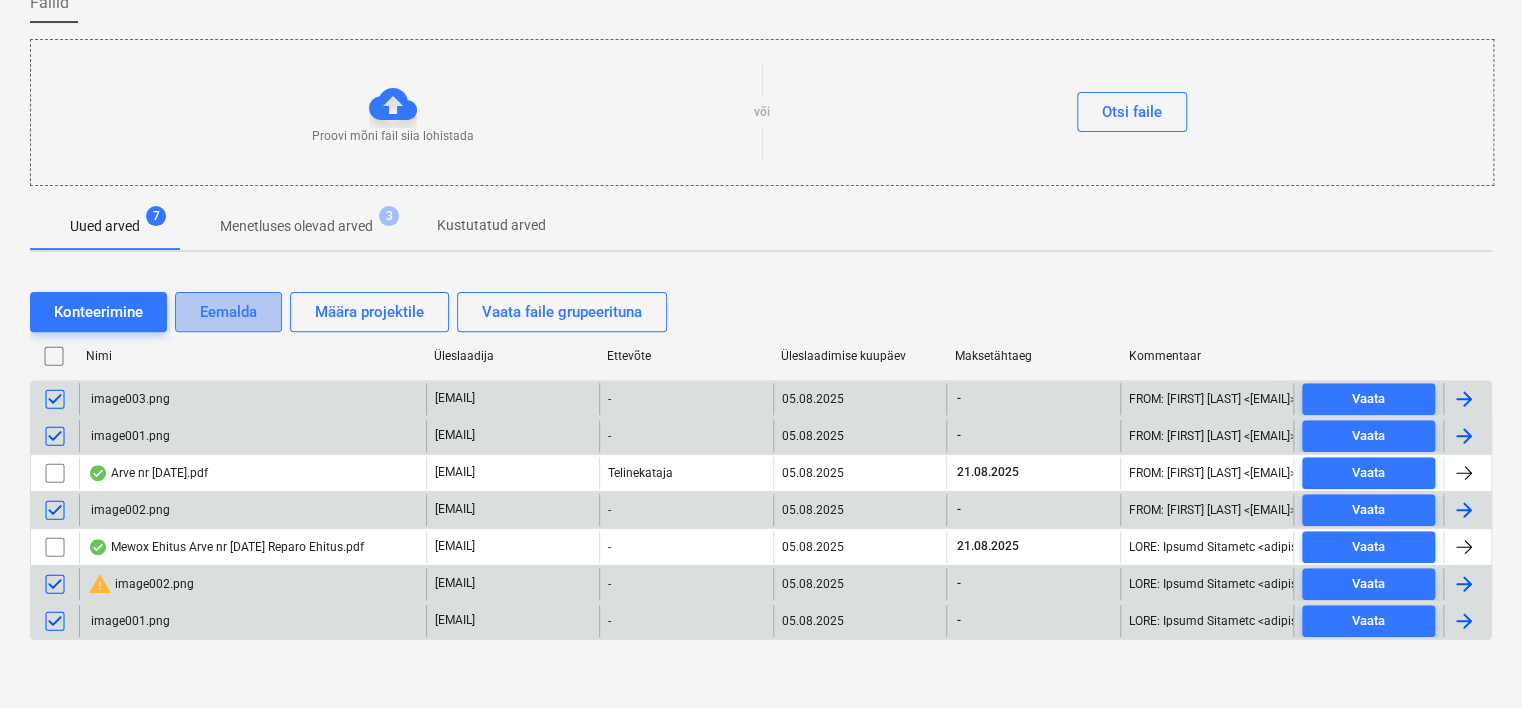 click on "Eemalda" at bounding box center (228, 312) 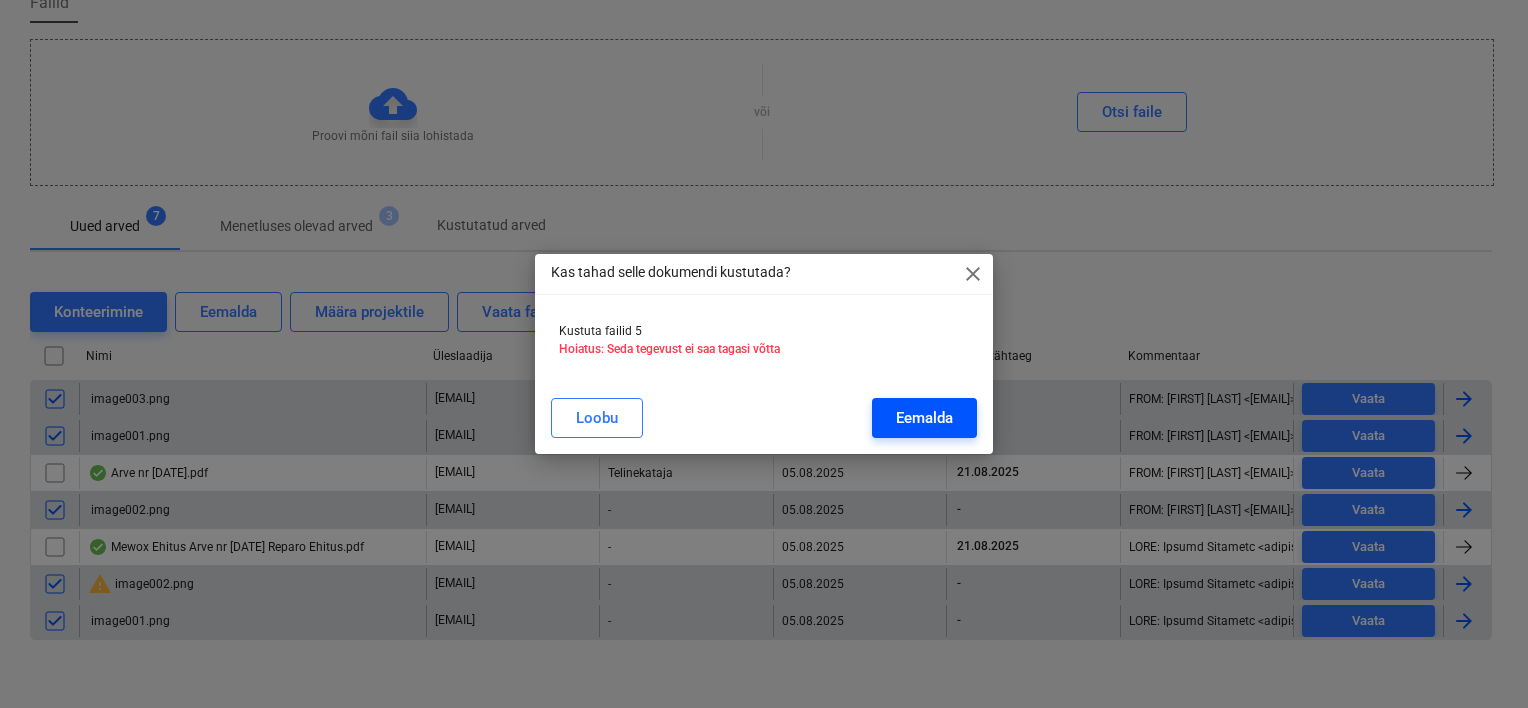 click on "Eemalda" at bounding box center (924, 418) 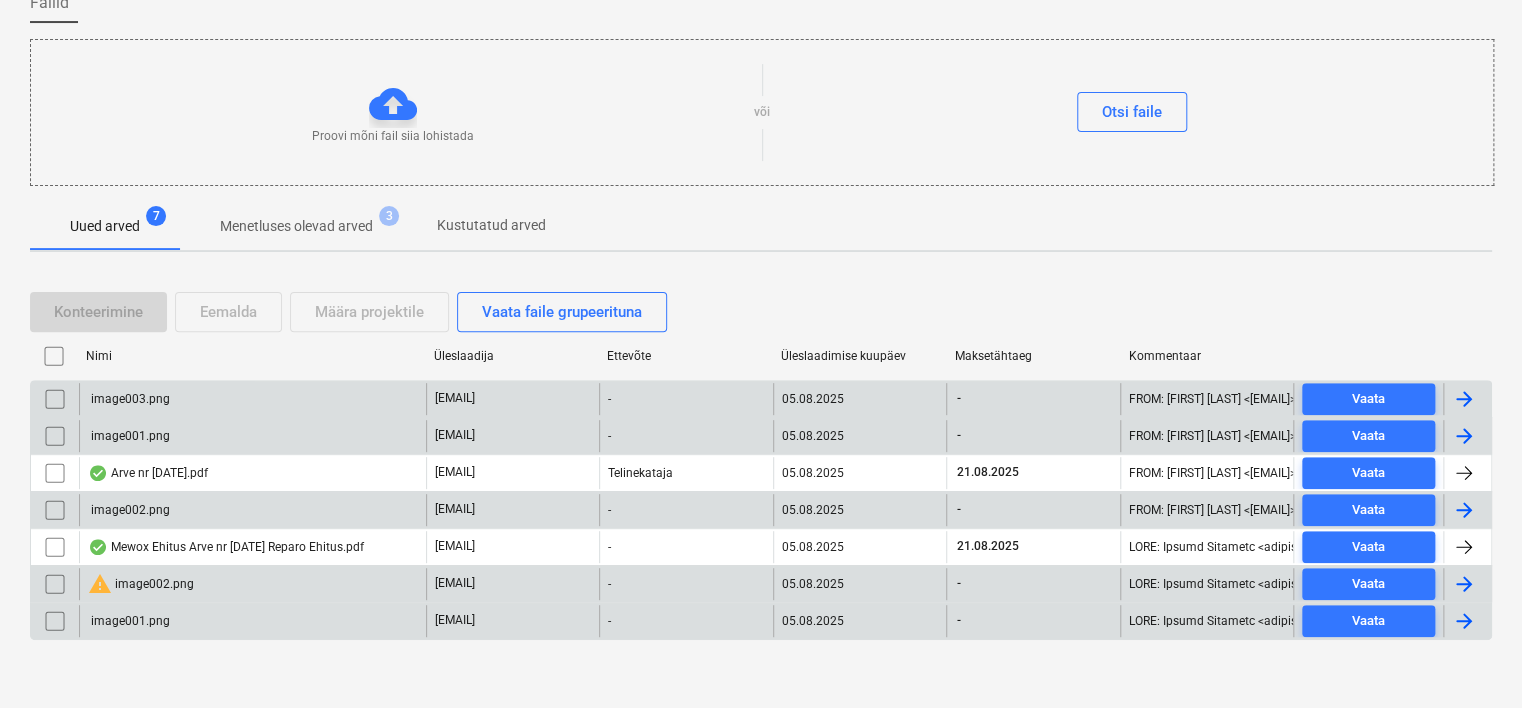 scroll, scrollTop: 66, scrollLeft: 0, axis: vertical 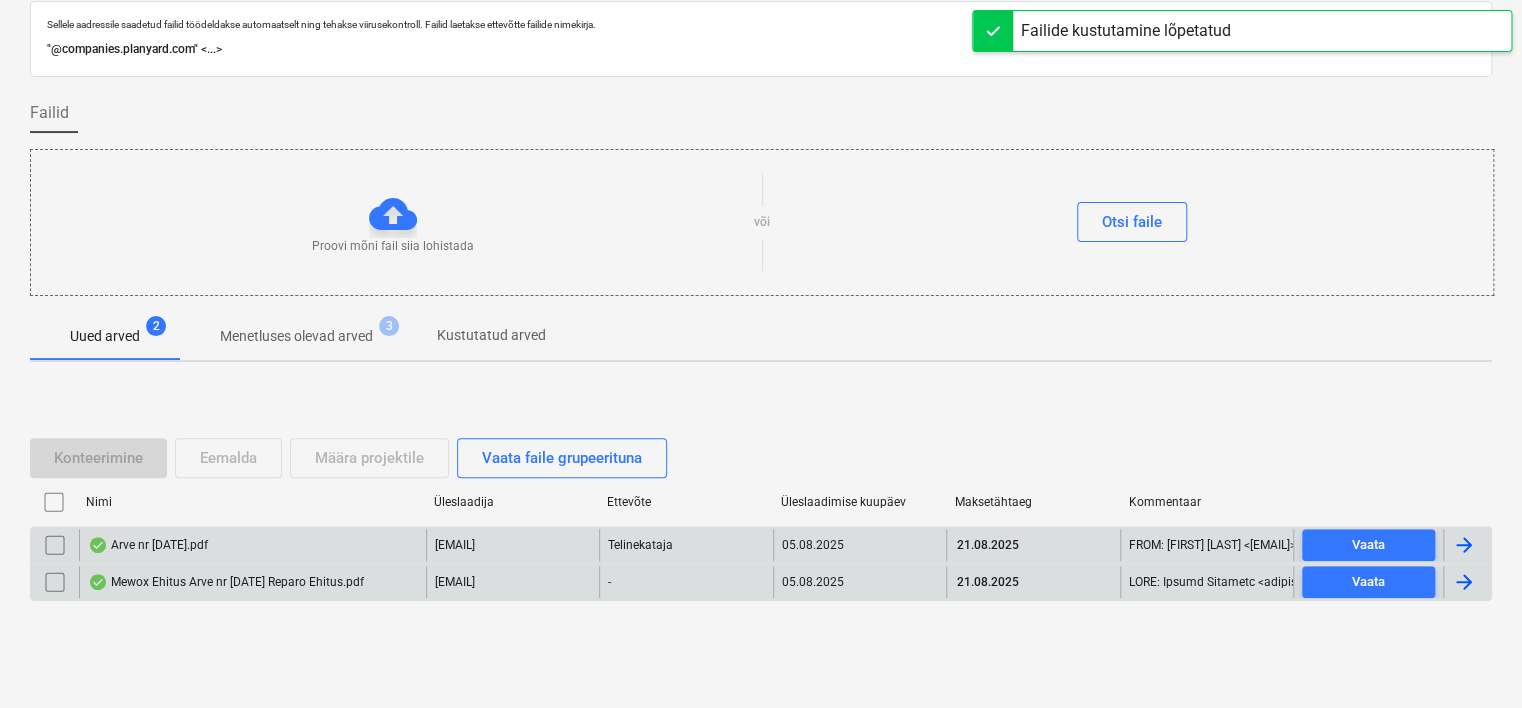 click on "Arve nr [DATE].pdf" at bounding box center (148, 545) 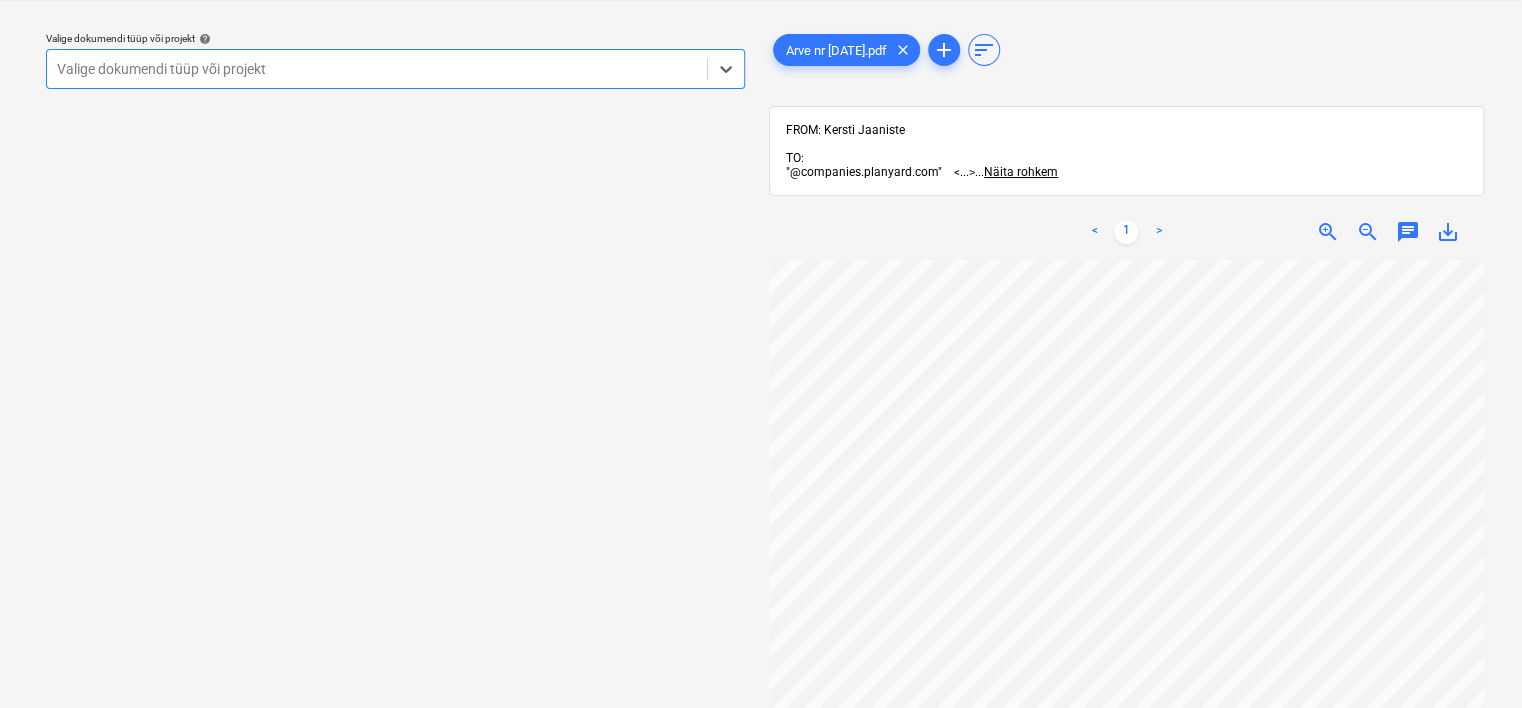 scroll, scrollTop: 32, scrollLeft: 0, axis: vertical 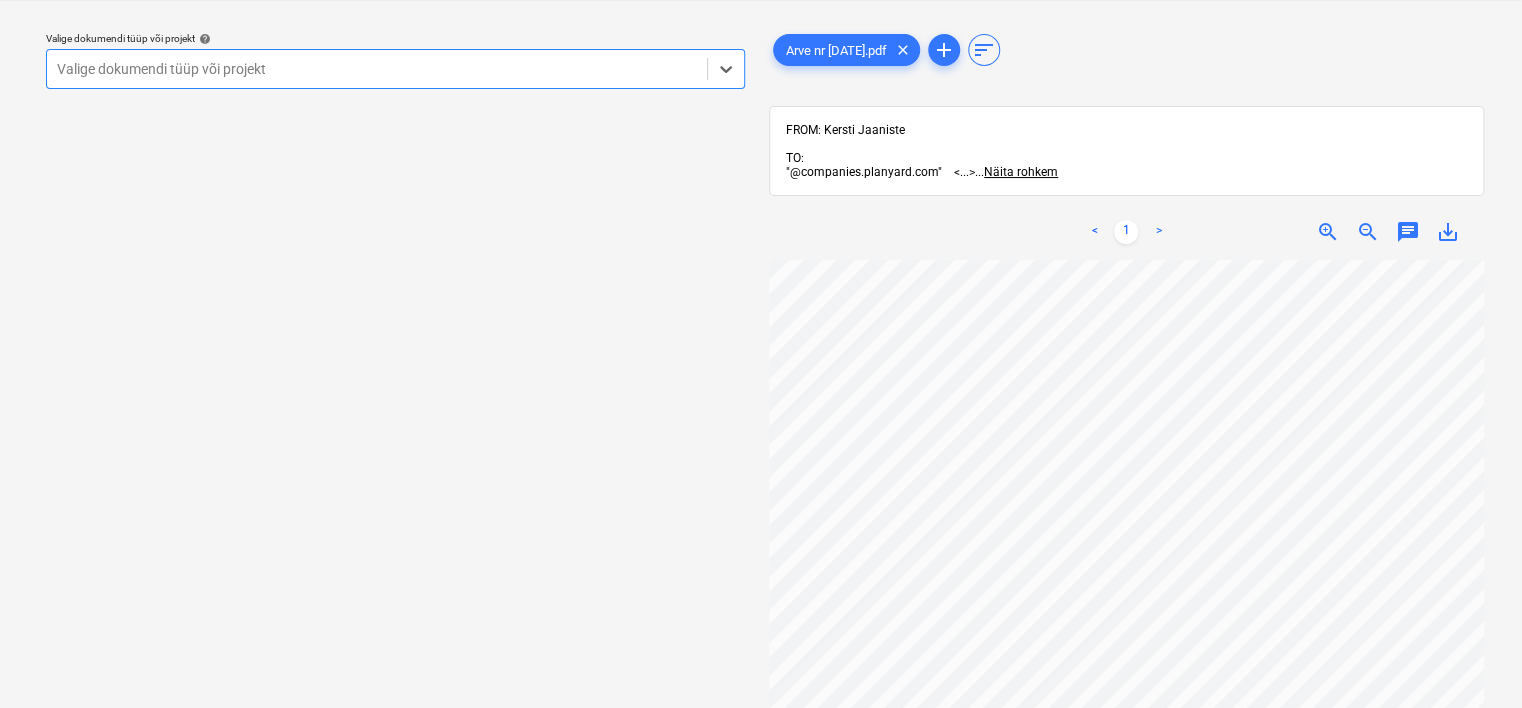 click at bounding box center [377, 69] 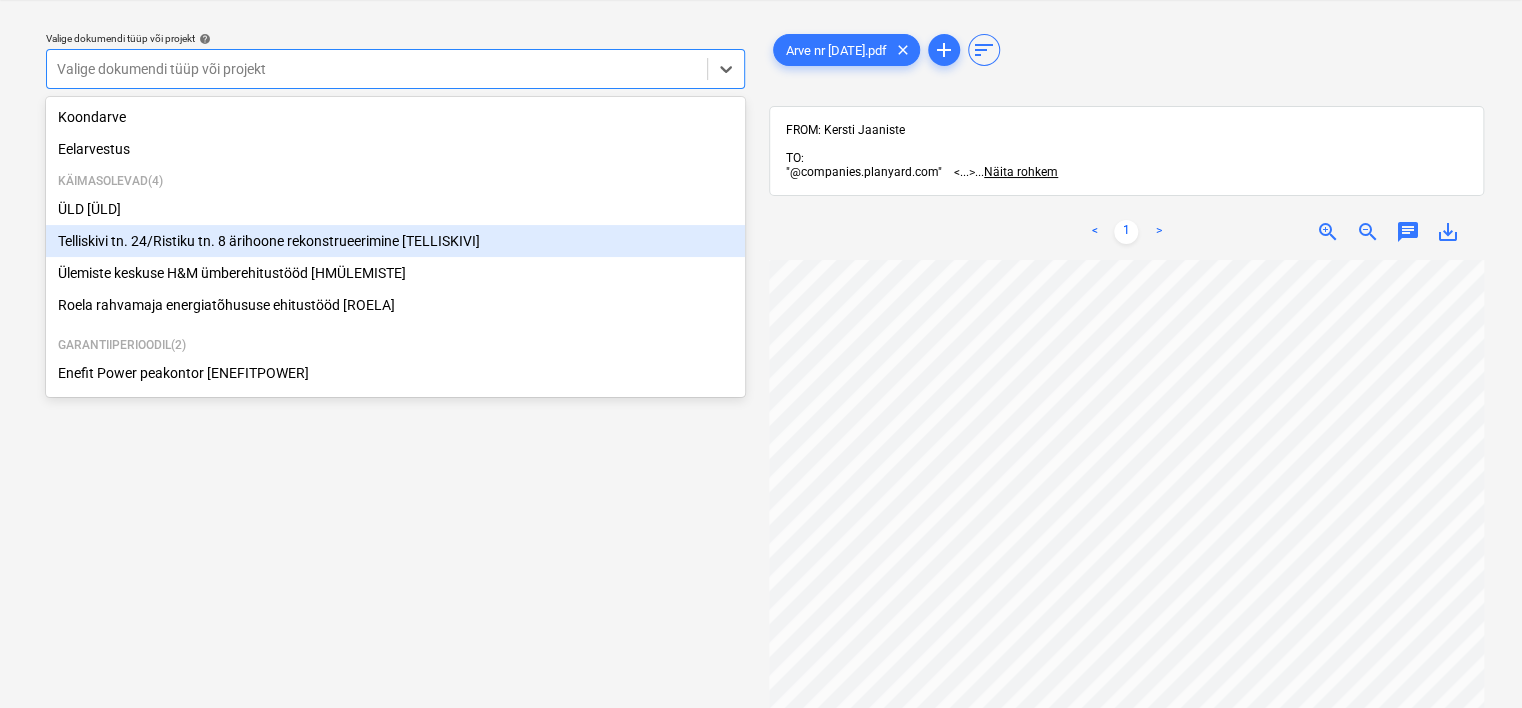 click on "Telliskivi tn. 24/Ristiku tn. 8 ärihoone rekonstrueerimine  [TELLISKIVI]" at bounding box center (395, 241) 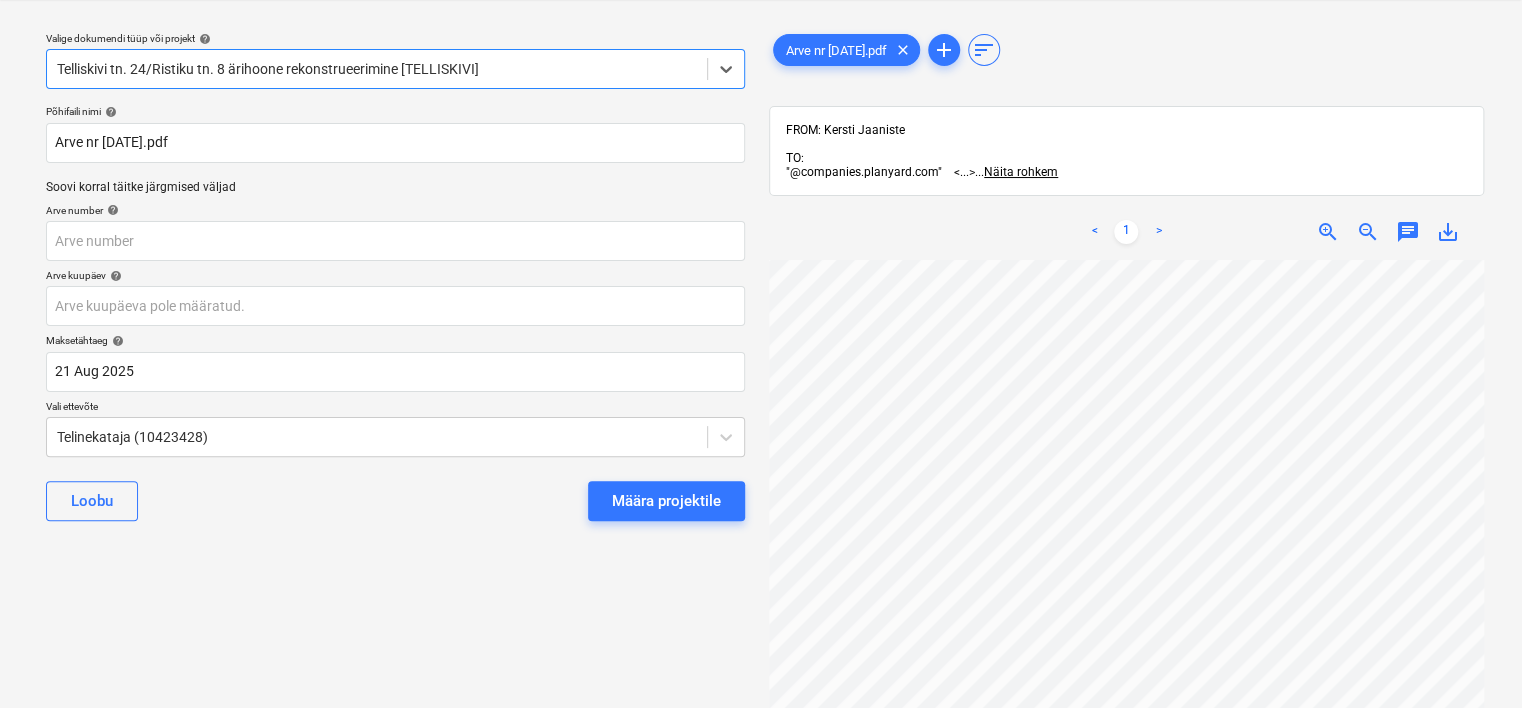 scroll, scrollTop: 32, scrollLeft: 19, axis: both 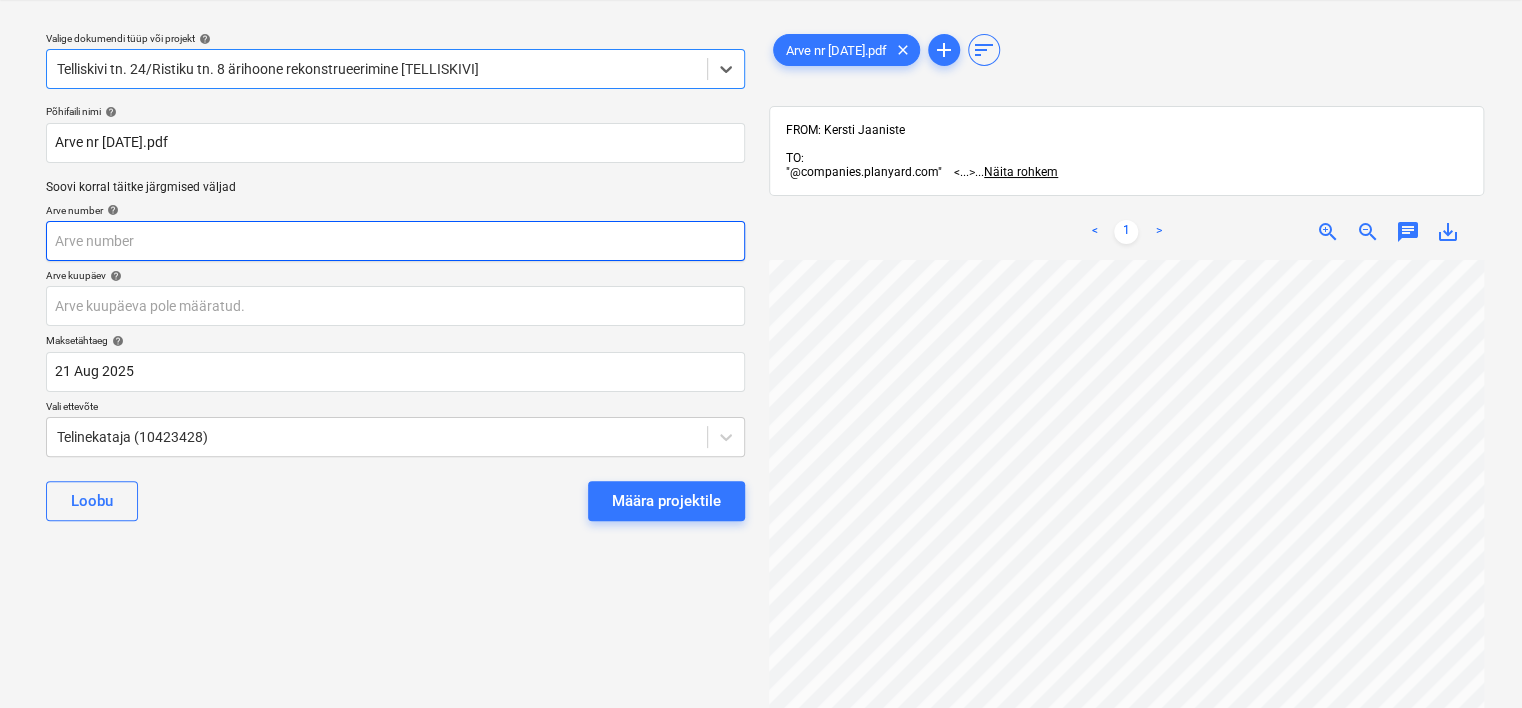 click at bounding box center [395, 241] 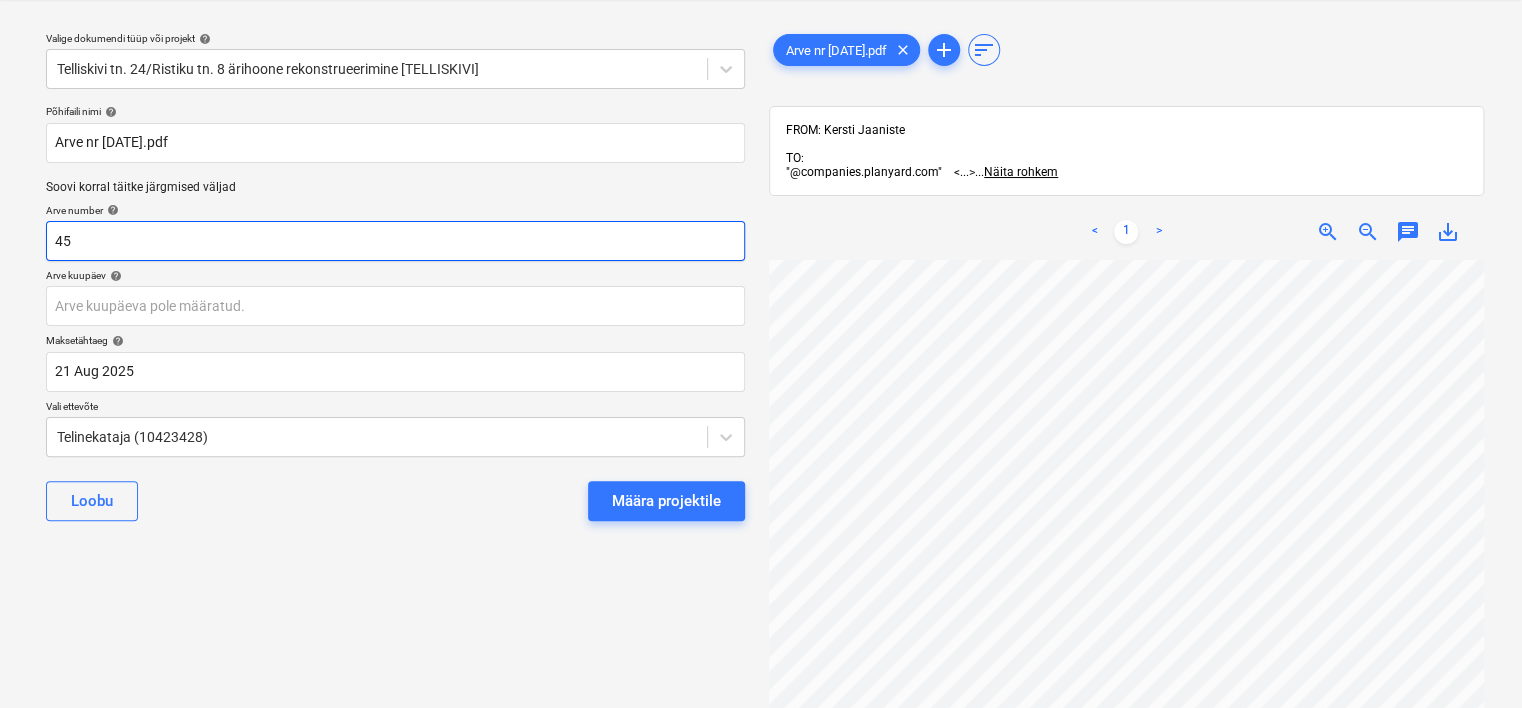 type on "4" 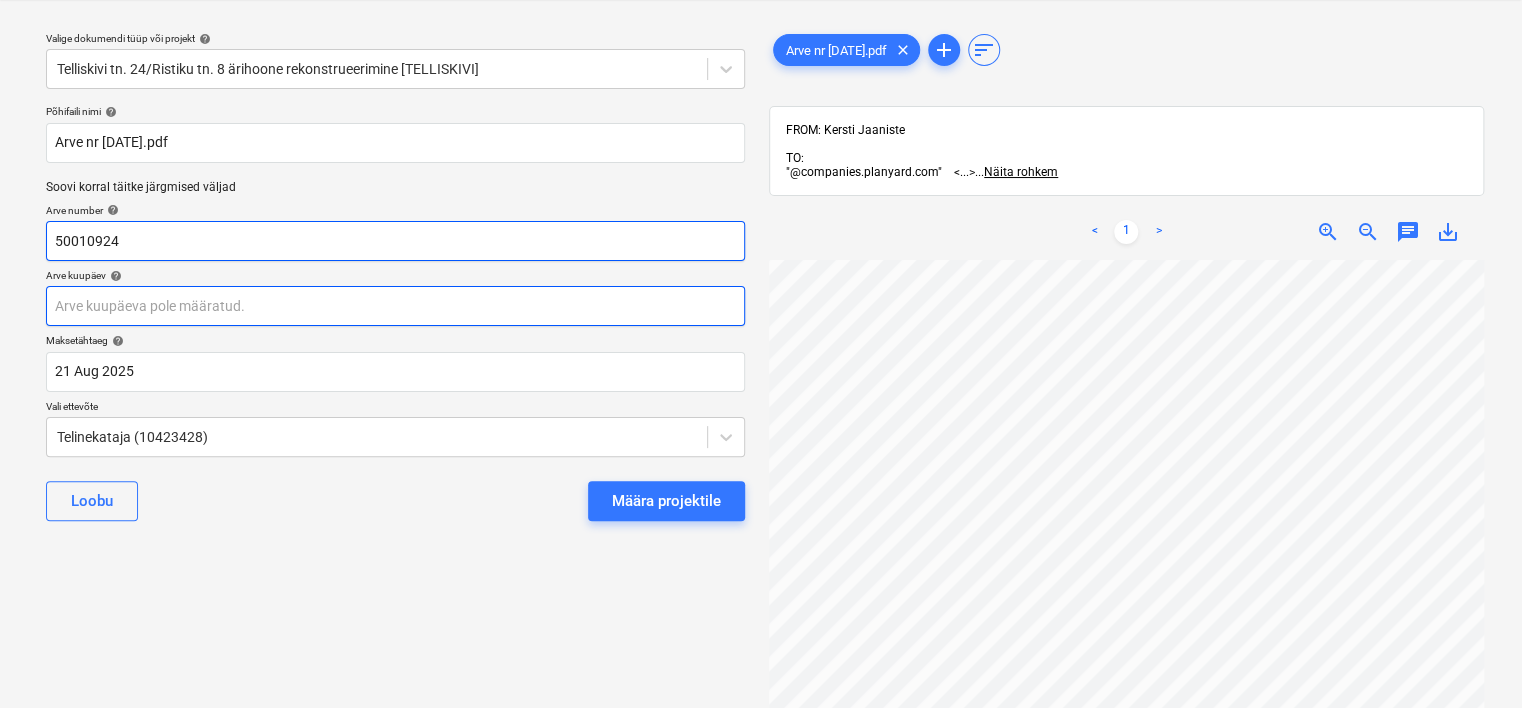 type on "50010924" 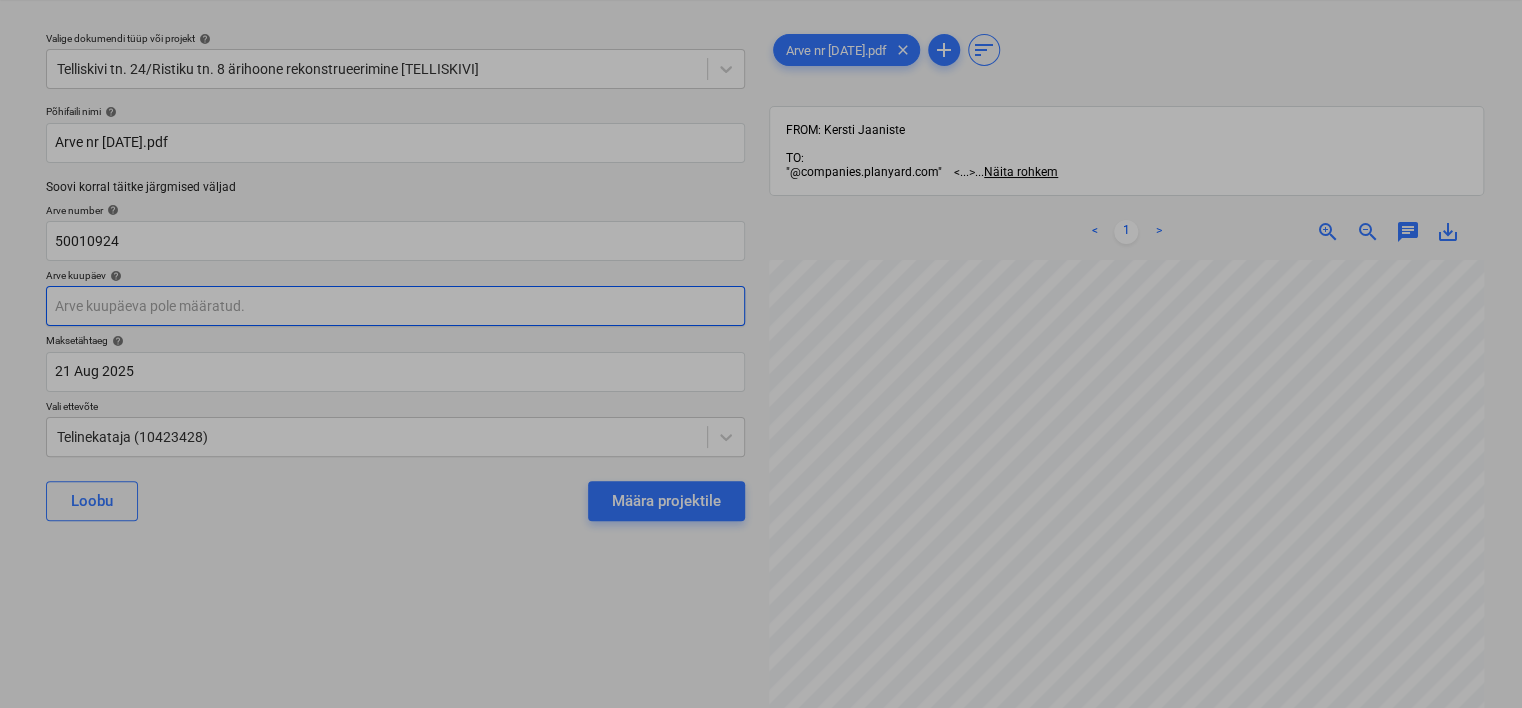 click on "Projektid Kontaktid Ettevõte Koondarved Postkast 5 format_size keyboard_arrow_down help search Otsi notifications 88 keyboard_arrow_down [LAST] keyboard_arrow_down Valige dokumendi tüüp või projekt help Telliskivi tn. 24/Ristiku tn. 8 ärihoone rekonstrueerimine  [TELLISKIVI]Põhifaili nimi help Arve nr 50010924.pdf Soovi korral täitke järgmised väljad Arve number help 50010924 Arve kuupäev help Press the down arrow key to interact with the calendar and
select a date. Press the question mark key to get the keyboard shortcuts for changing dates. Maksetähtaeg help 21 Aug [YEAR] 21.08.[YEAR] Press the down arrow key to interact with the calendar and
select a date. Press the question mark key to get the keyboard shortcuts for changing dates. Vali ettevõte Telinekataja (10423428)  Loobu Määra projektile Arve nr 50010924.pdf clear add sort FROM: [FIRST] [LAST]  TO: "@companies.planyard.com"	<...>  Näita rohkem ...  < 1 >" at bounding box center (761, 303) 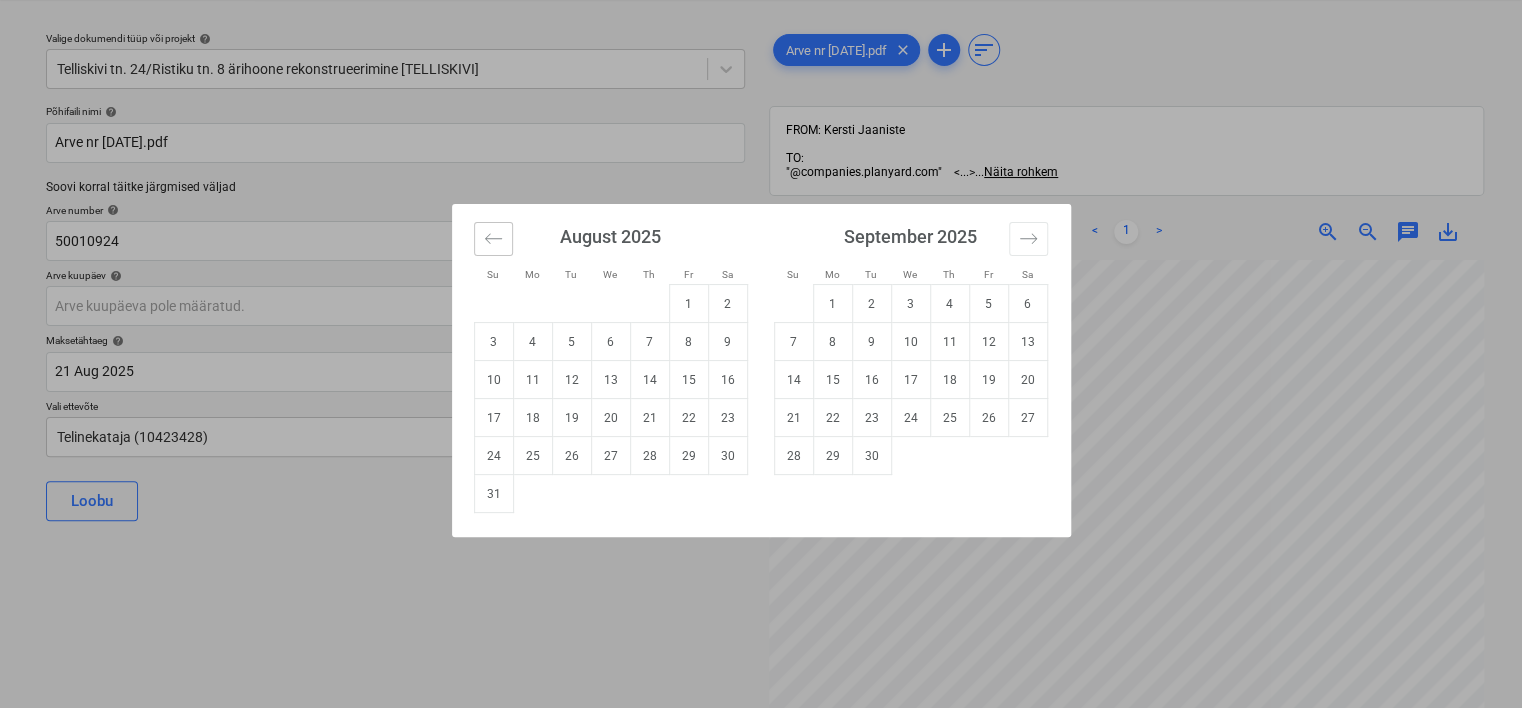 click at bounding box center [493, 239] 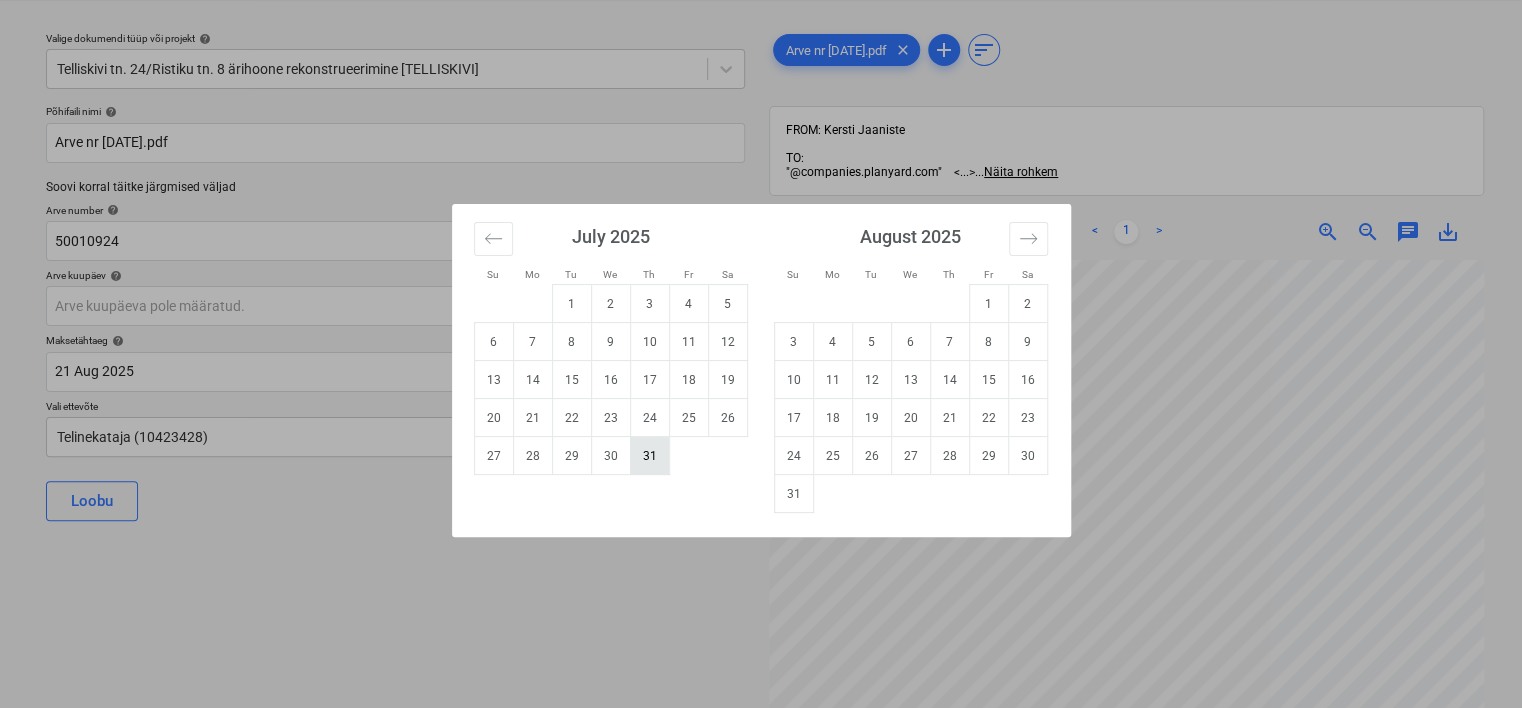 click on "31" at bounding box center (649, 456) 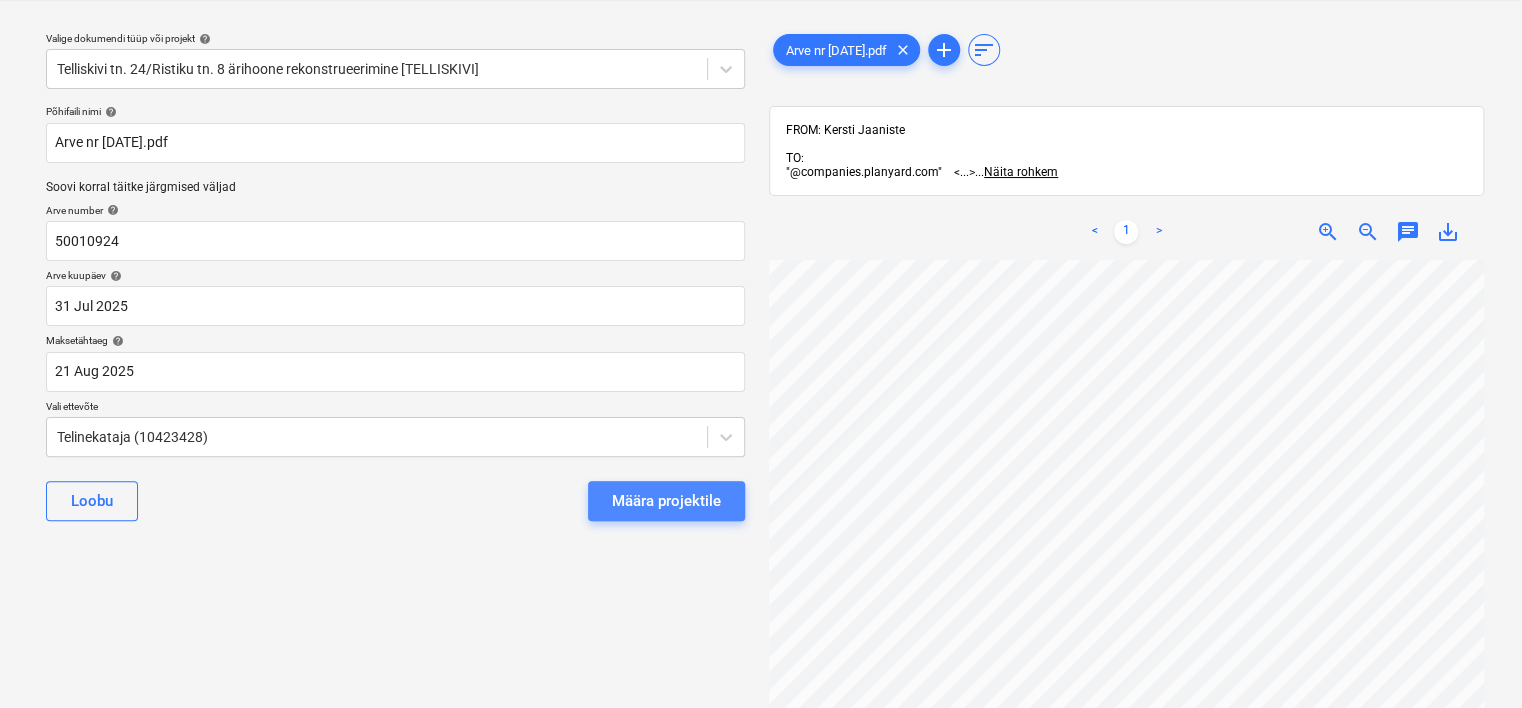 click on "Määra projektile" at bounding box center [666, 501] 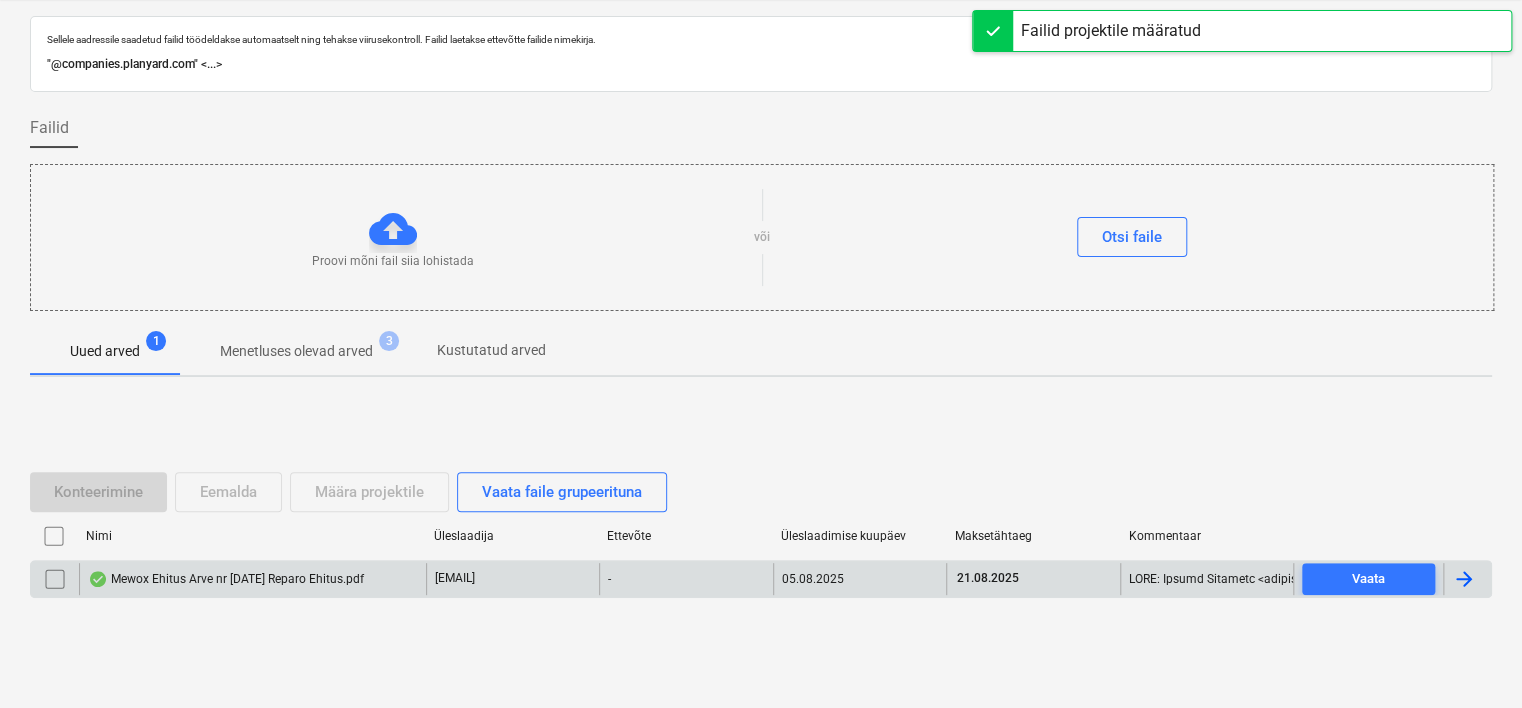 click on "Mewox Ehitus Arve nr [DATE] Reparo Ehitus.pdf" at bounding box center [226, 579] 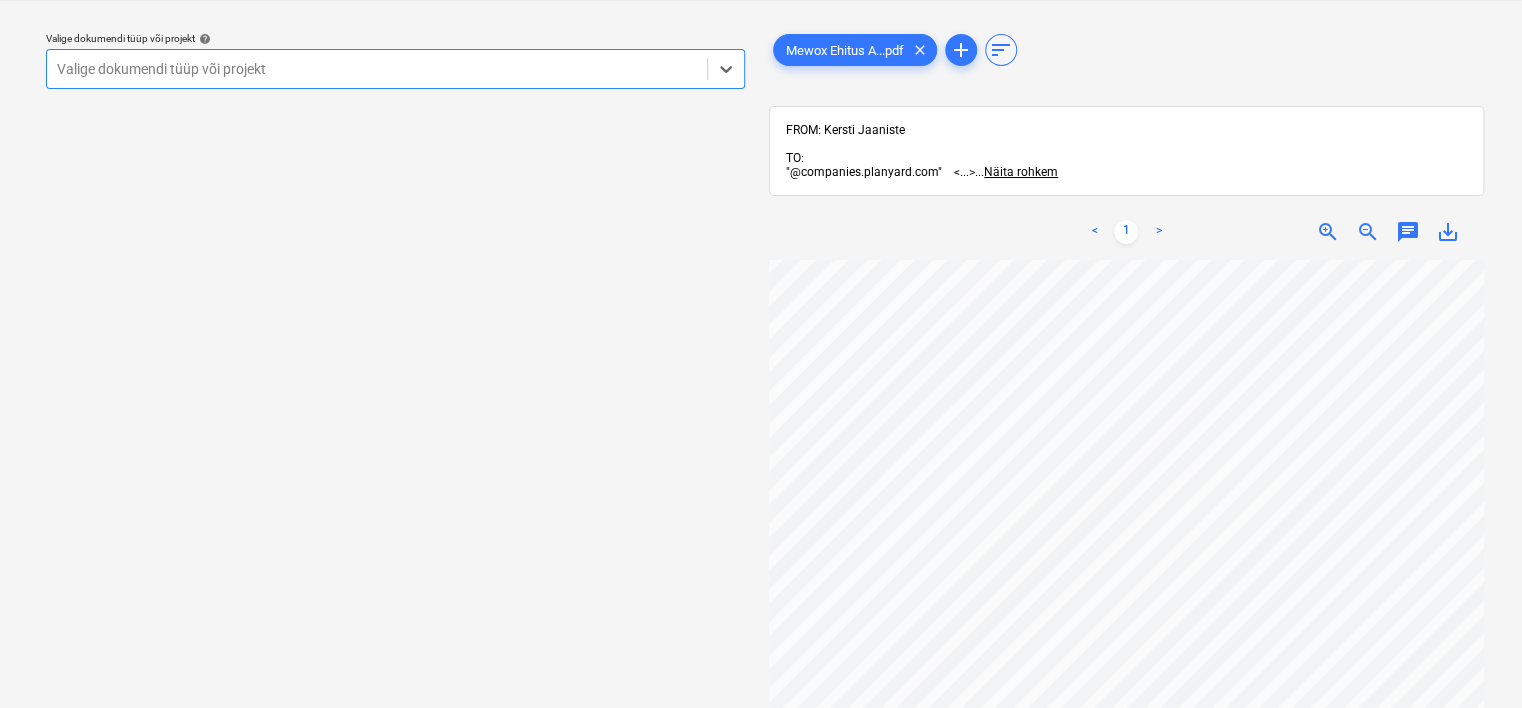 scroll, scrollTop: 287, scrollLeft: 0, axis: vertical 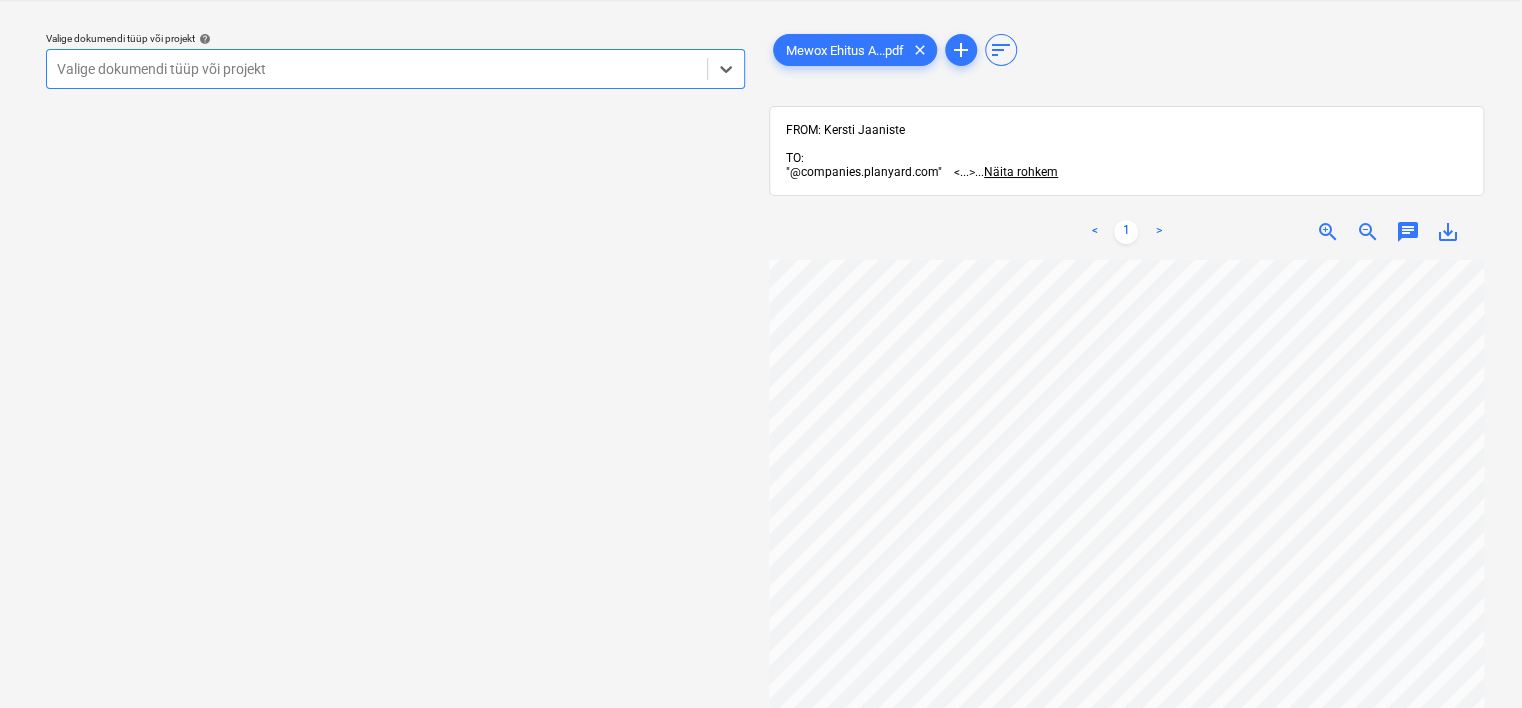 click at bounding box center (377, 69) 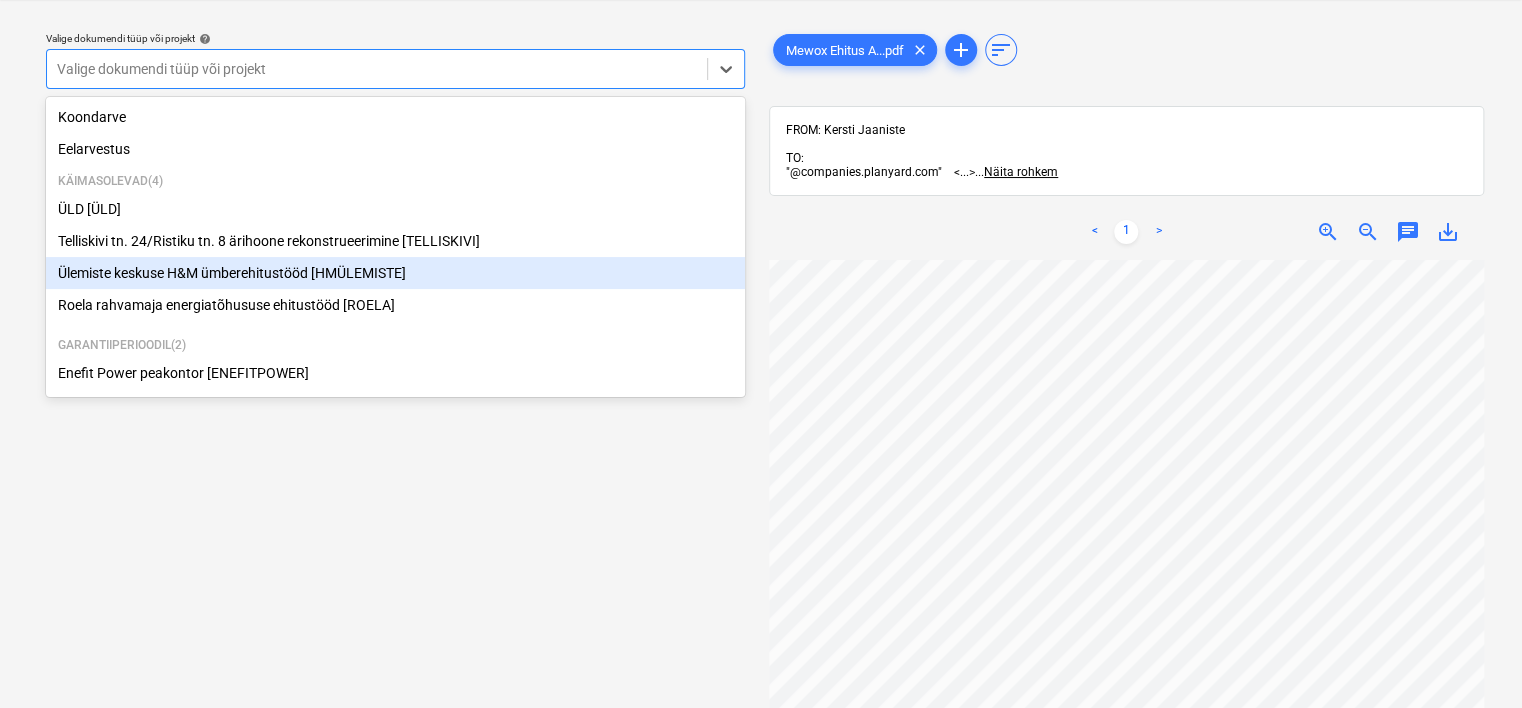 click on "Ülemiste keskuse H&M ümberehitustööd [HMÜLEMISTE]" at bounding box center [395, 273] 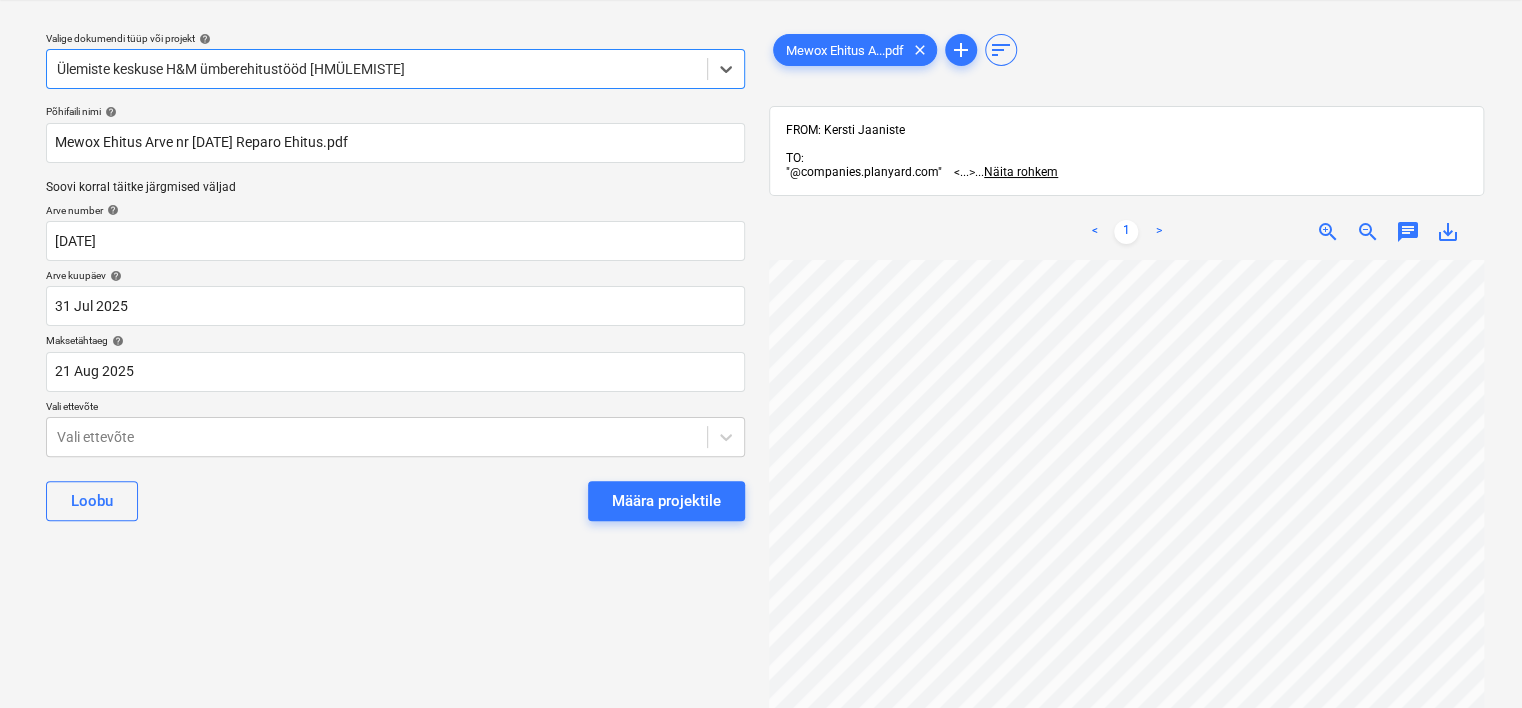 scroll, scrollTop: 0, scrollLeft: 0, axis: both 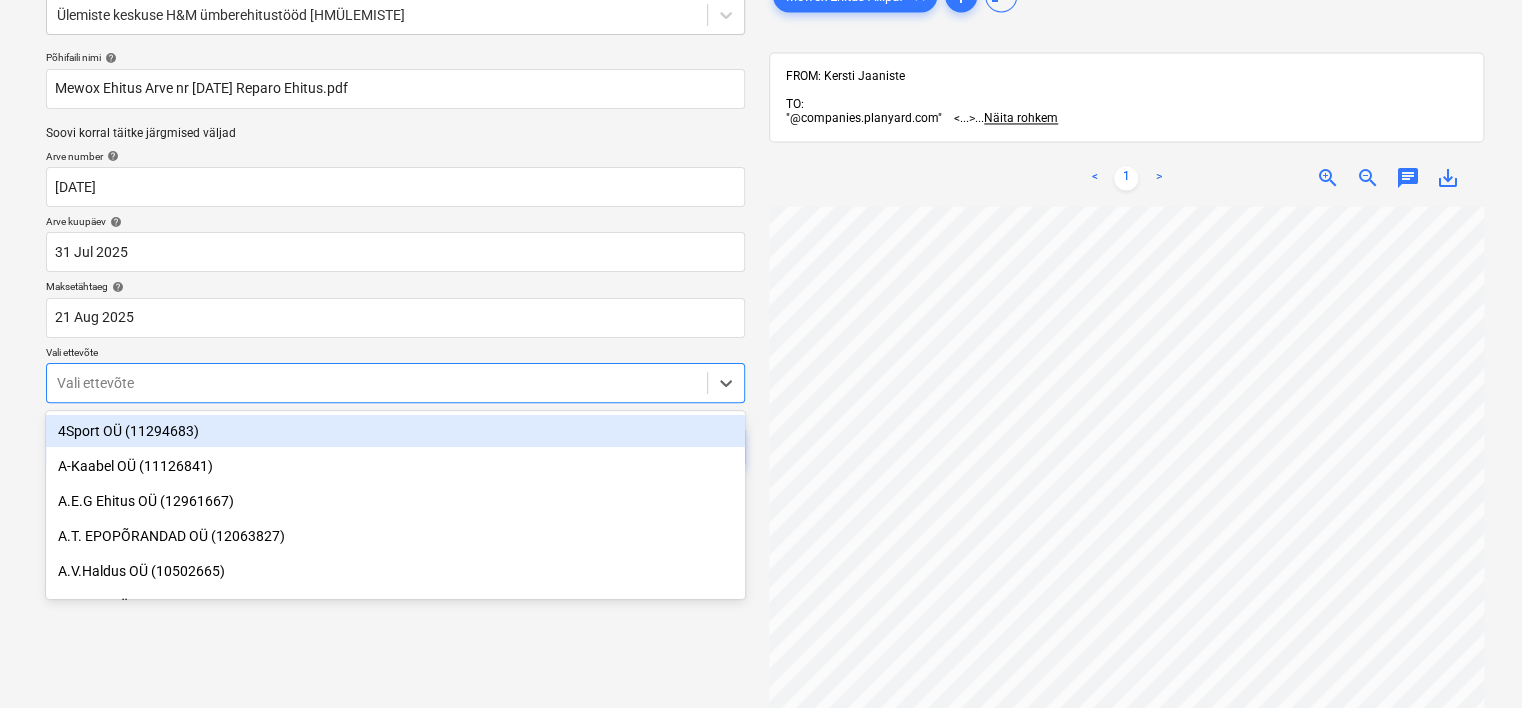 click on "Projektid Kontaktid Ettevõte Koondarved Postkast 4 format_size keyboard_arrow_down help search Otsi notifications 88 keyboard_arrow_down [LAST] keyboard_arrow_down Valige dokumendi tüüp või projekt help Ülemiste keskuse H&M ümberehitustööd [HMÜLEMISTE]Põhifaili nimi help Mewox Ehitus Arve nr [DATE] Reparo Ehitus.pdf Soovi korral täitke järgmised väljad Arve number help [DATE] Arve kuupäev help 31 Jul [YEAR] 31.07.[YEAR] Press the down arrow key to interact with the calendar and
select a date. Press the question mark key to get the keyboard shortcuts for changing dates. Maksetähtaeg help 21 Aug [YEAR] 21.08.[YEAR] Press the down arrow key to interact with the calendar and
select a date. Press the question mark key to get the keyboard shortcuts for changing dates. Vali ettevõte Vali ettevõte Loobu Määra projektile Mewox Ehitus A...pdf clear add sort FROM: [FIRST] [LAST]  TO: "@companies.planyard.com"	<...>  ..." at bounding box center (761, 249) 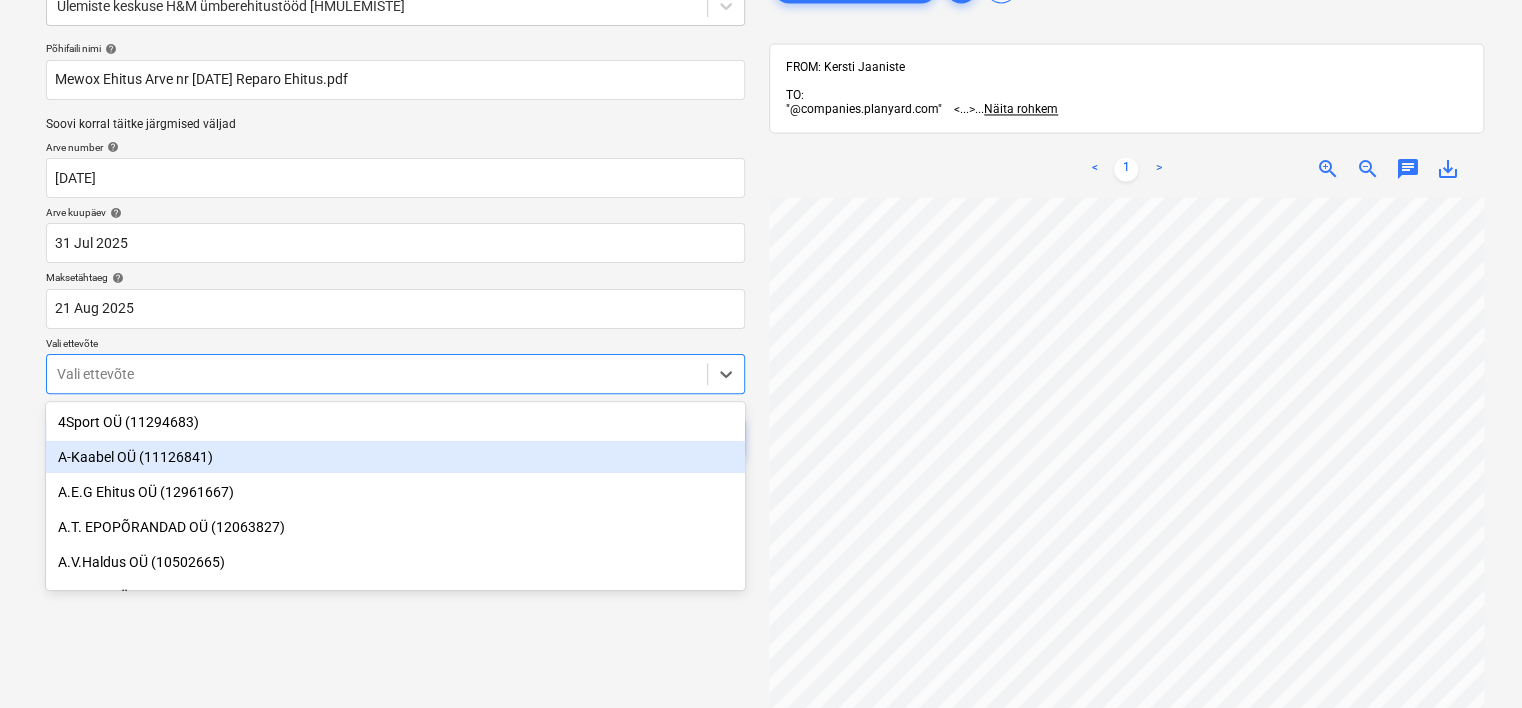 scroll, scrollTop: 120, scrollLeft: 0, axis: vertical 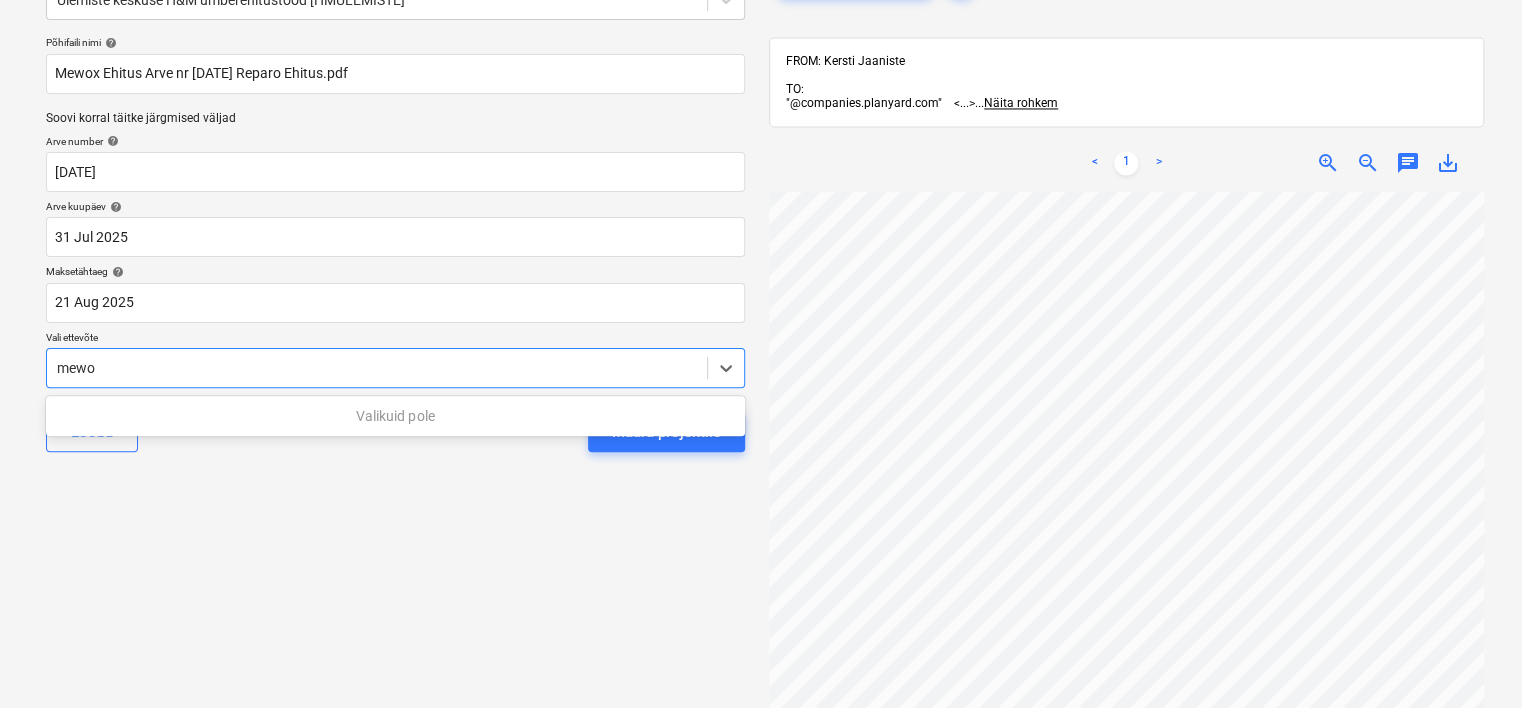type on "mewo" 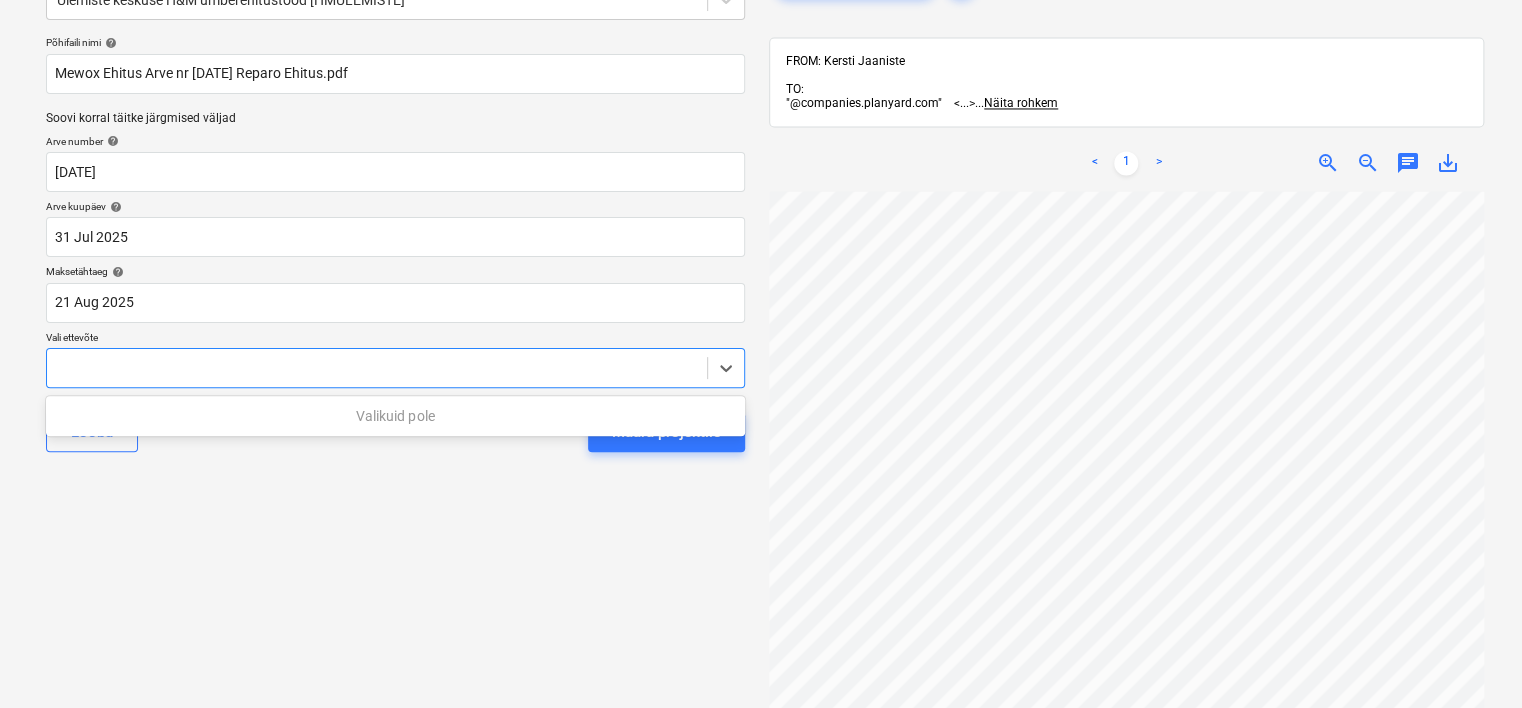 click on "Valige dokumendi tüüp või projekt help Ülemiste keskuse H&M ümberehitustööd [HMÜLEMISTE]Põhifaili nimi help Mewox Ehitus Arve nr [DATE] Reparo Ehitus.pdf Soovi korral täitke järgmised väljad Arve number help [DATE] Arve kuupäev help 31 Jul [YEAR] 31.07.[YEAR] Press the down arrow key to interact with the calendar and
select a date. Press the question mark key to get the keyboard shortcuts for changing dates. Maksetähtaeg help 21 Aug [YEAR] 21.08.[YEAR] Press the down arrow key to interact with the calendar and
select a date. Press the question mark key to get the keyboard shortcuts for changing dates. Vali ettevõte  0 results available for search term mewo. Use Up and Down to choose options, press Enter to select the currently focused option, press Escape to exit the menu, press Tab to select the option and exit the menu. Loobu Määra projektile" at bounding box center [395, 389] 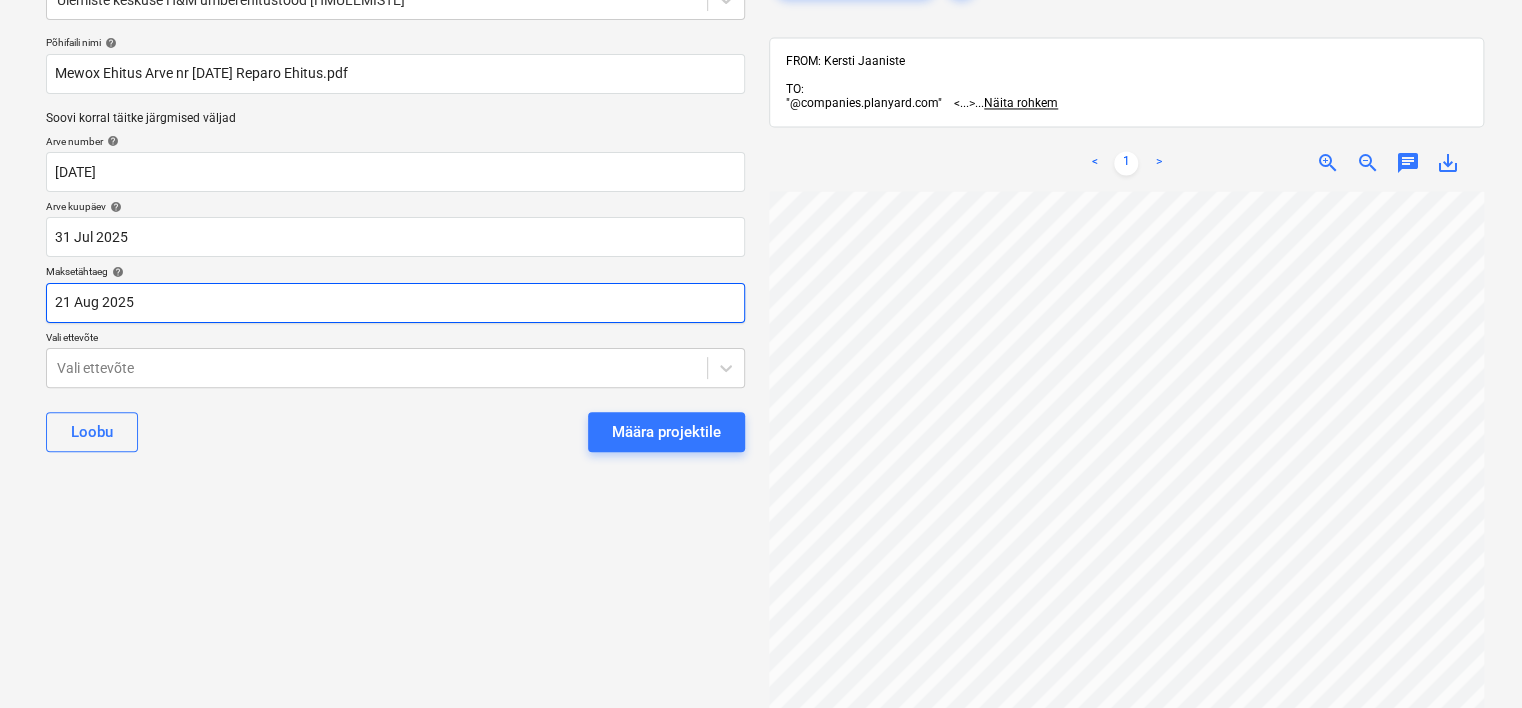 scroll, scrollTop: 0, scrollLeft: 0, axis: both 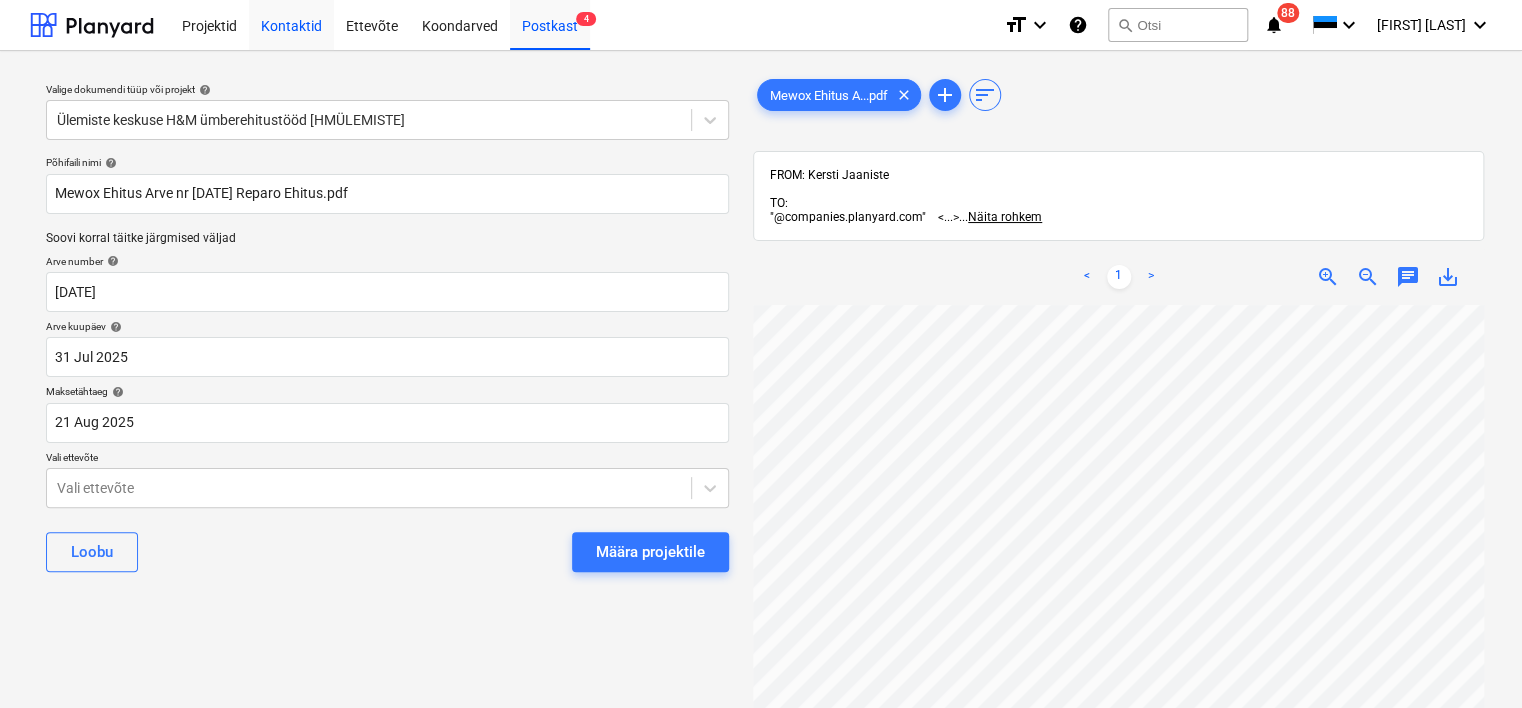 click on "Kontaktid" at bounding box center (291, 24) 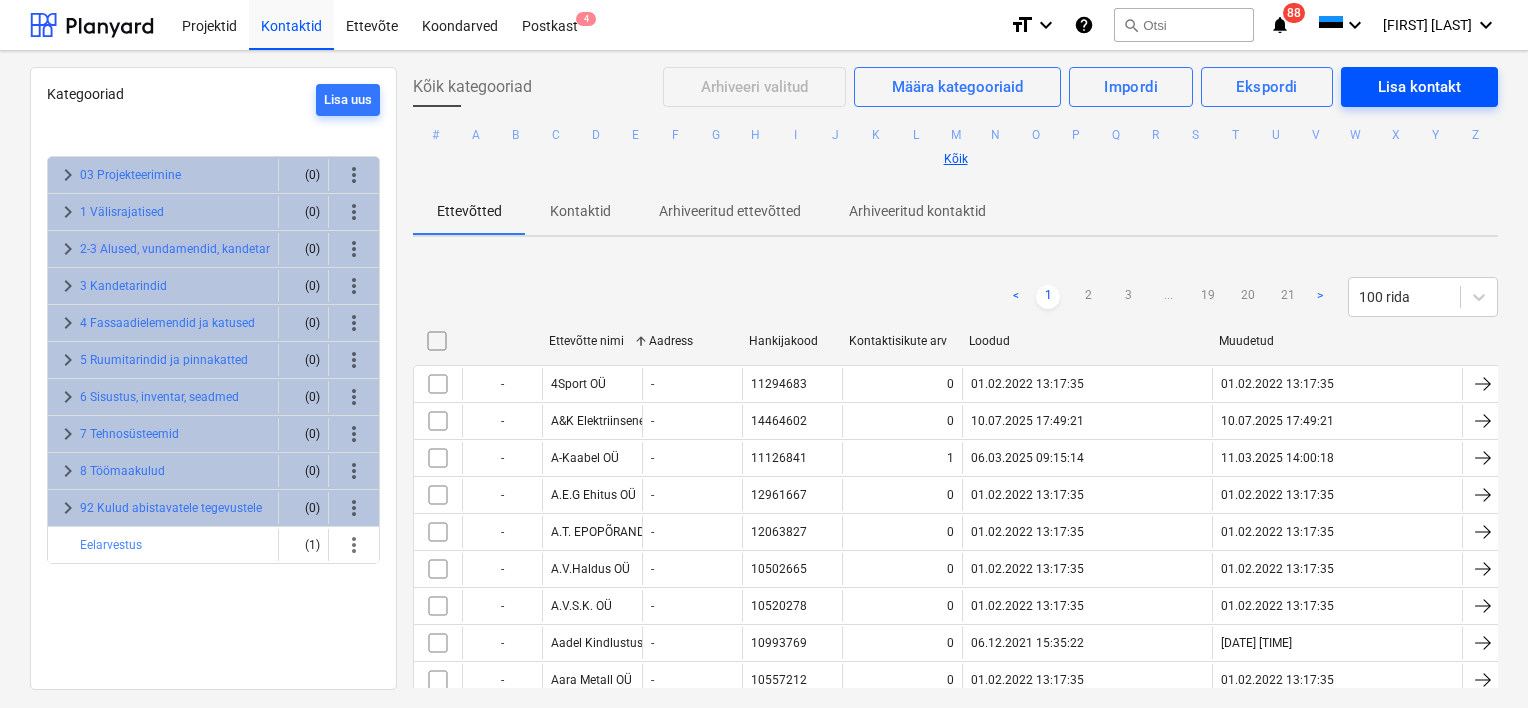 click on "Lisa kontakt" at bounding box center (1419, 87) 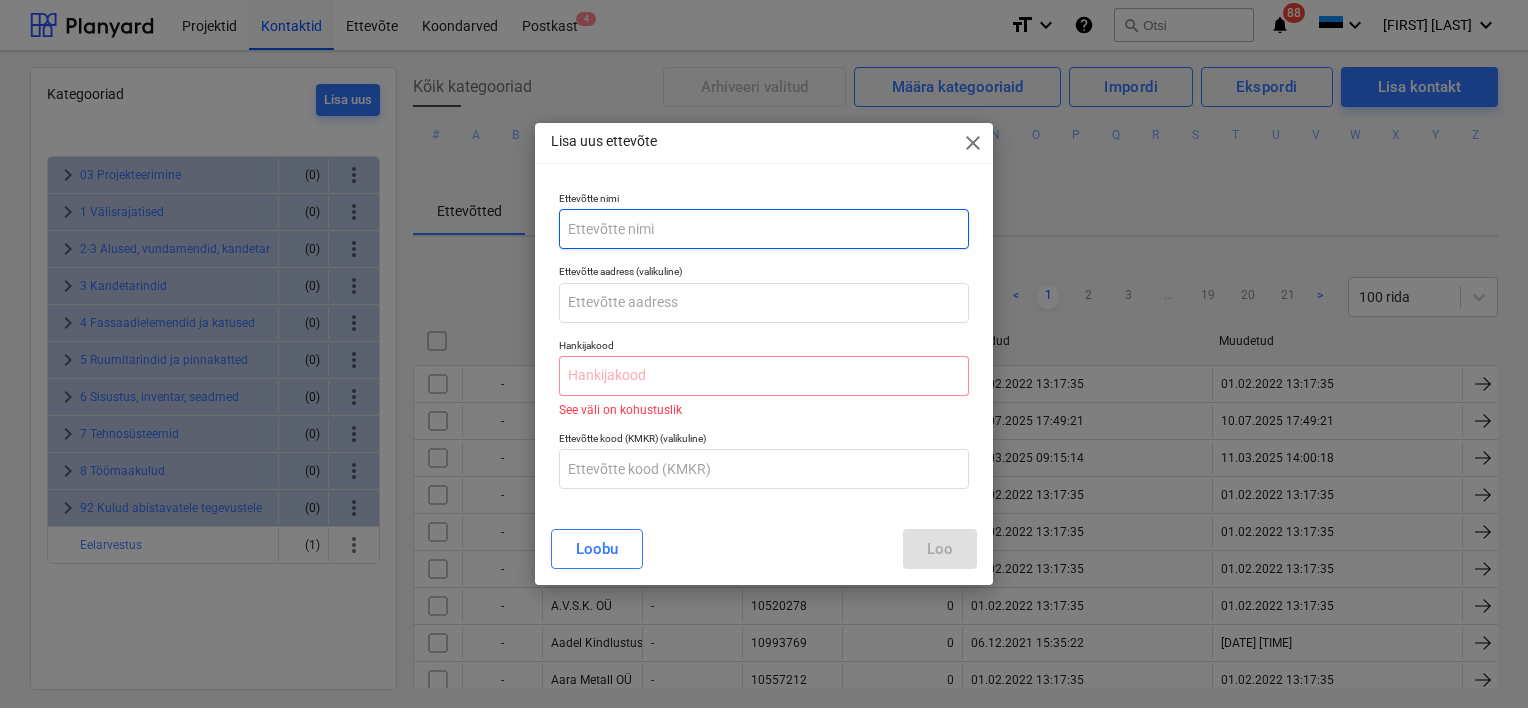 click at bounding box center (764, 229) 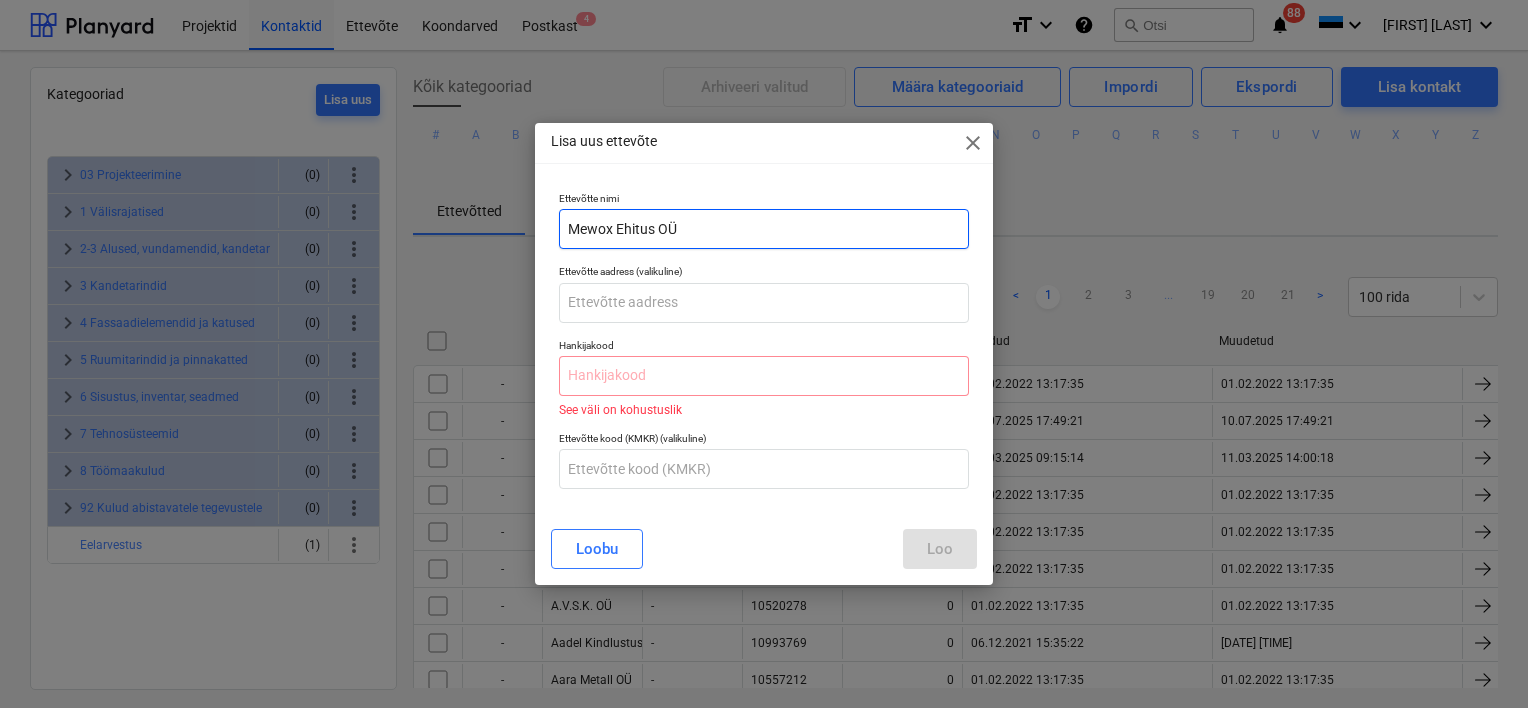 type on "Mewox Ehitus OÜ" 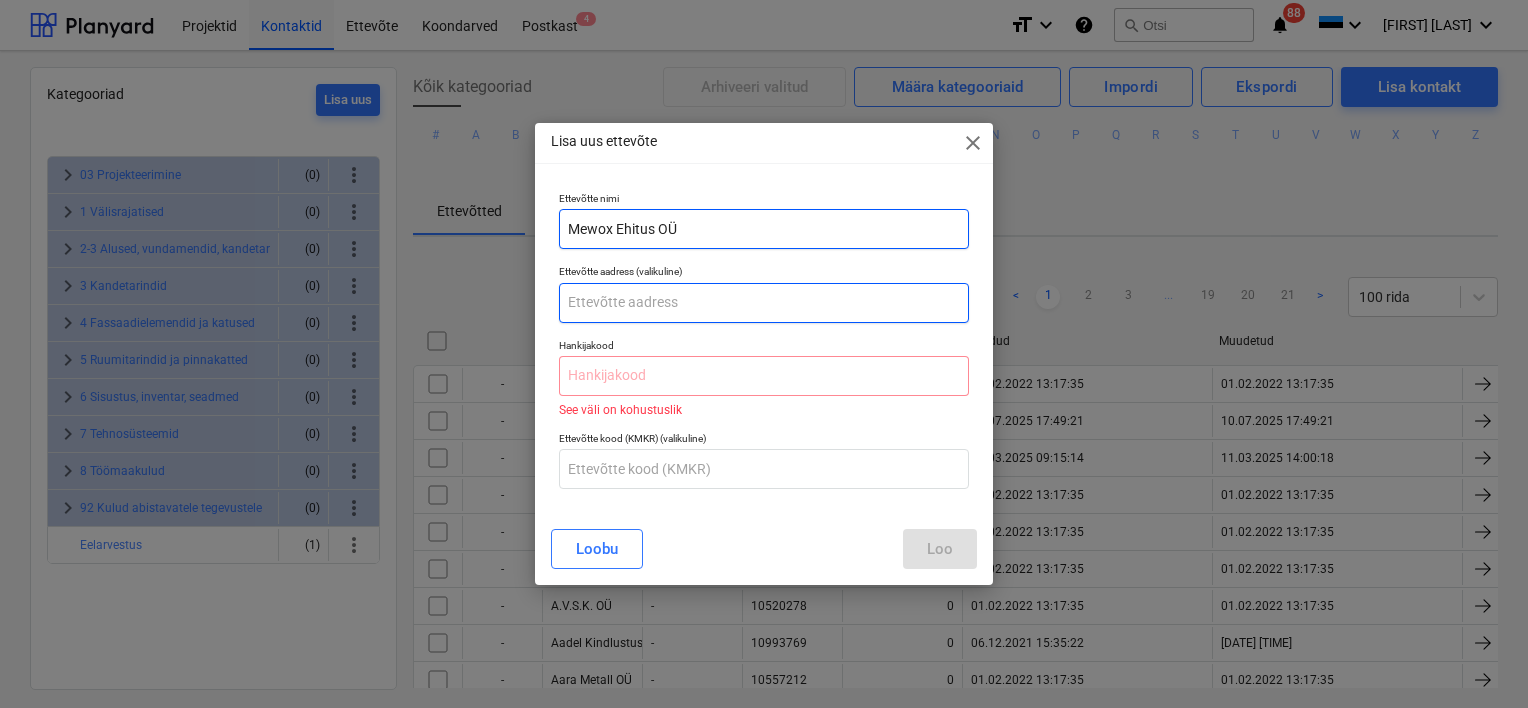 paste on "16140186" 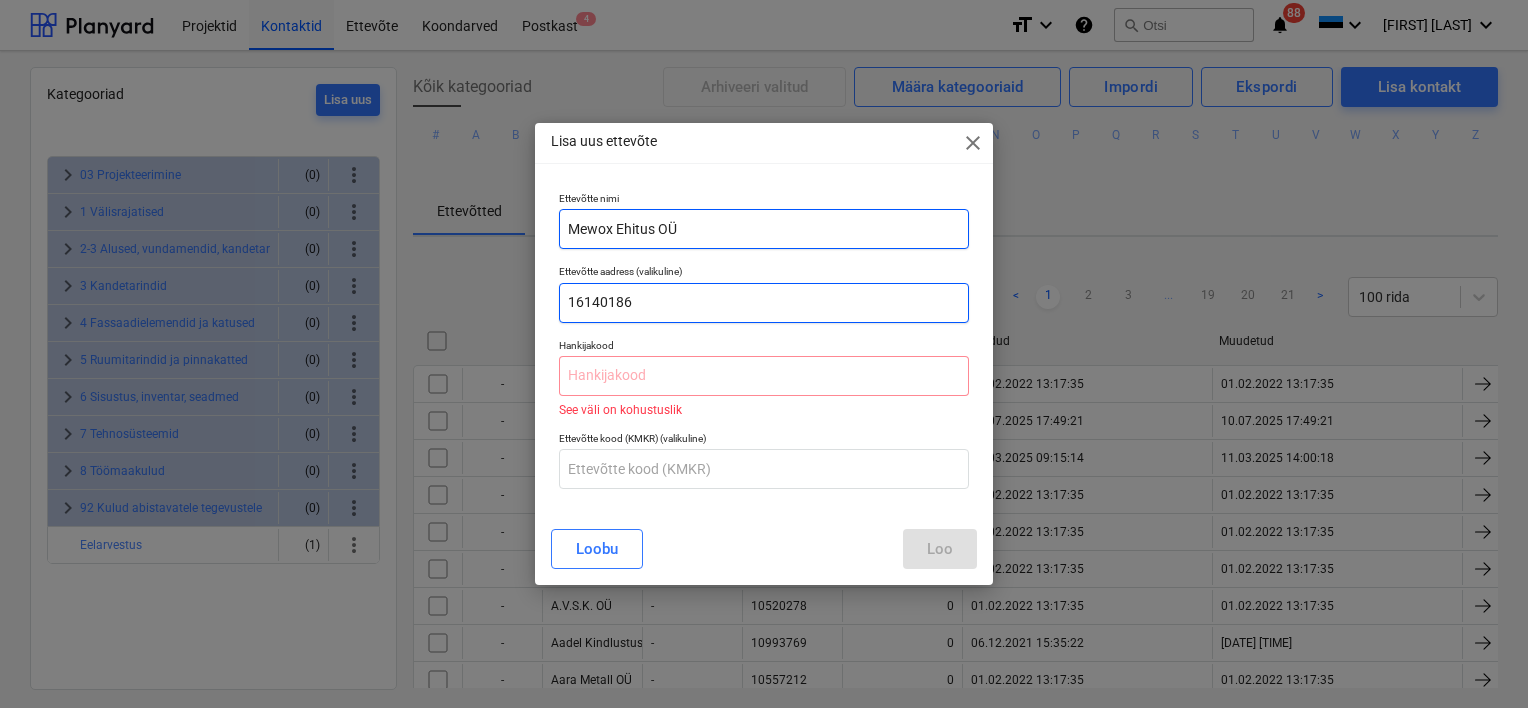 type on "16140186" 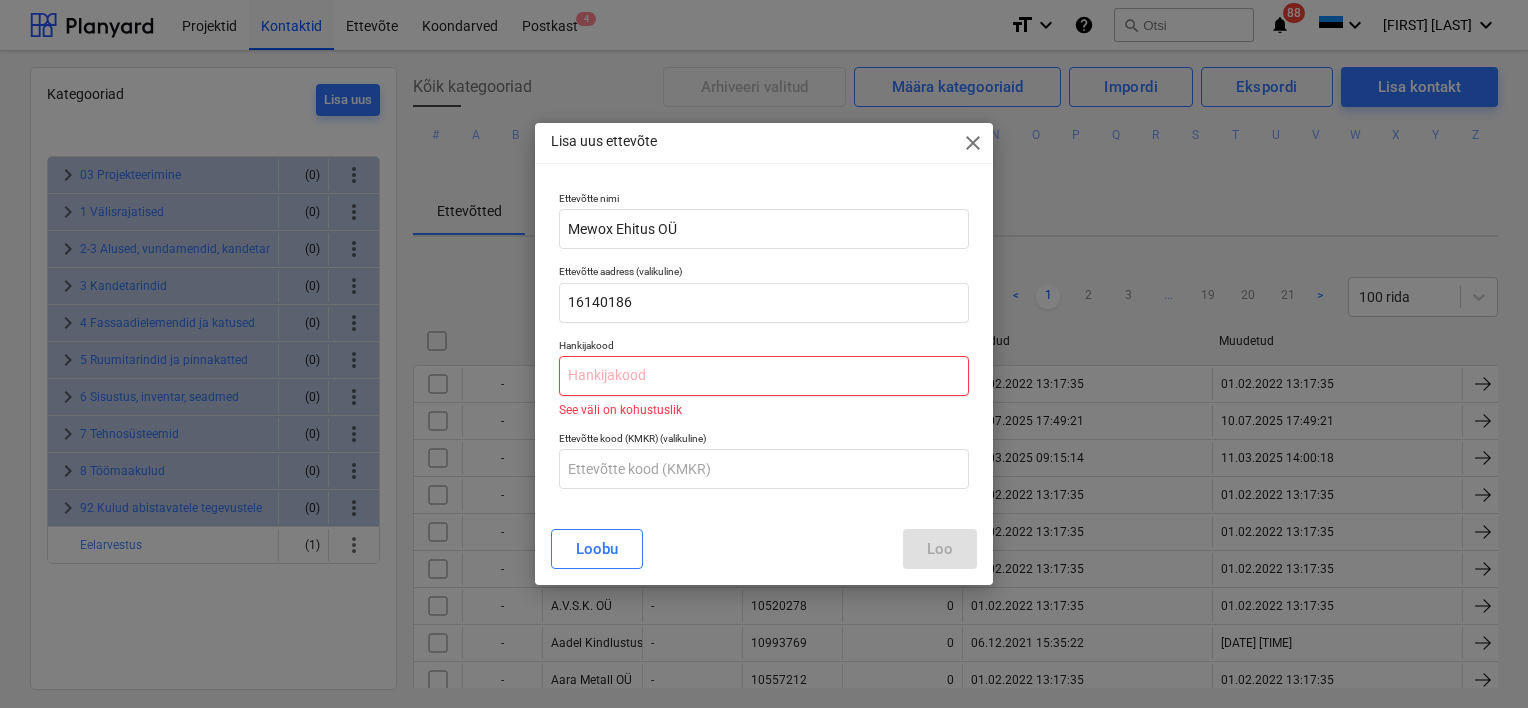 paste on "16140186" 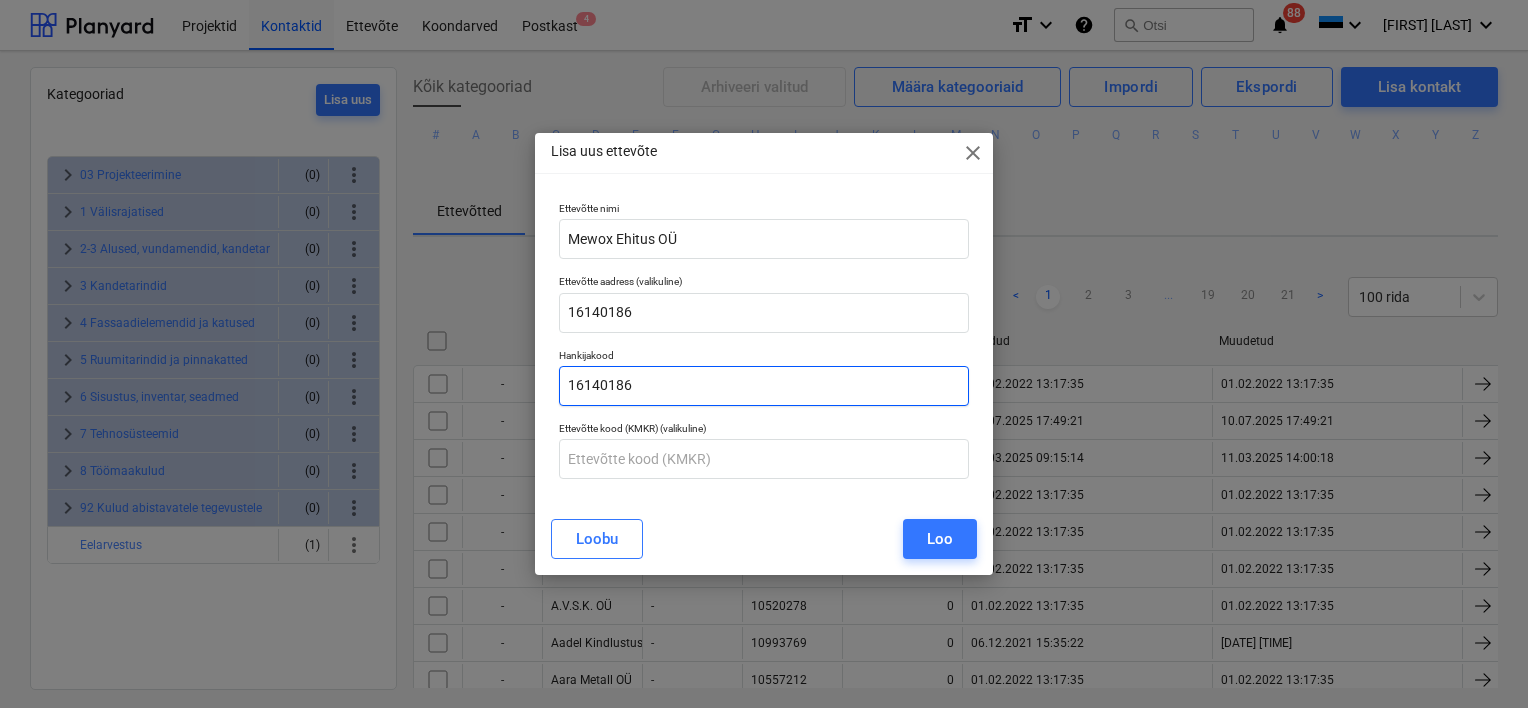 type on "16140186" 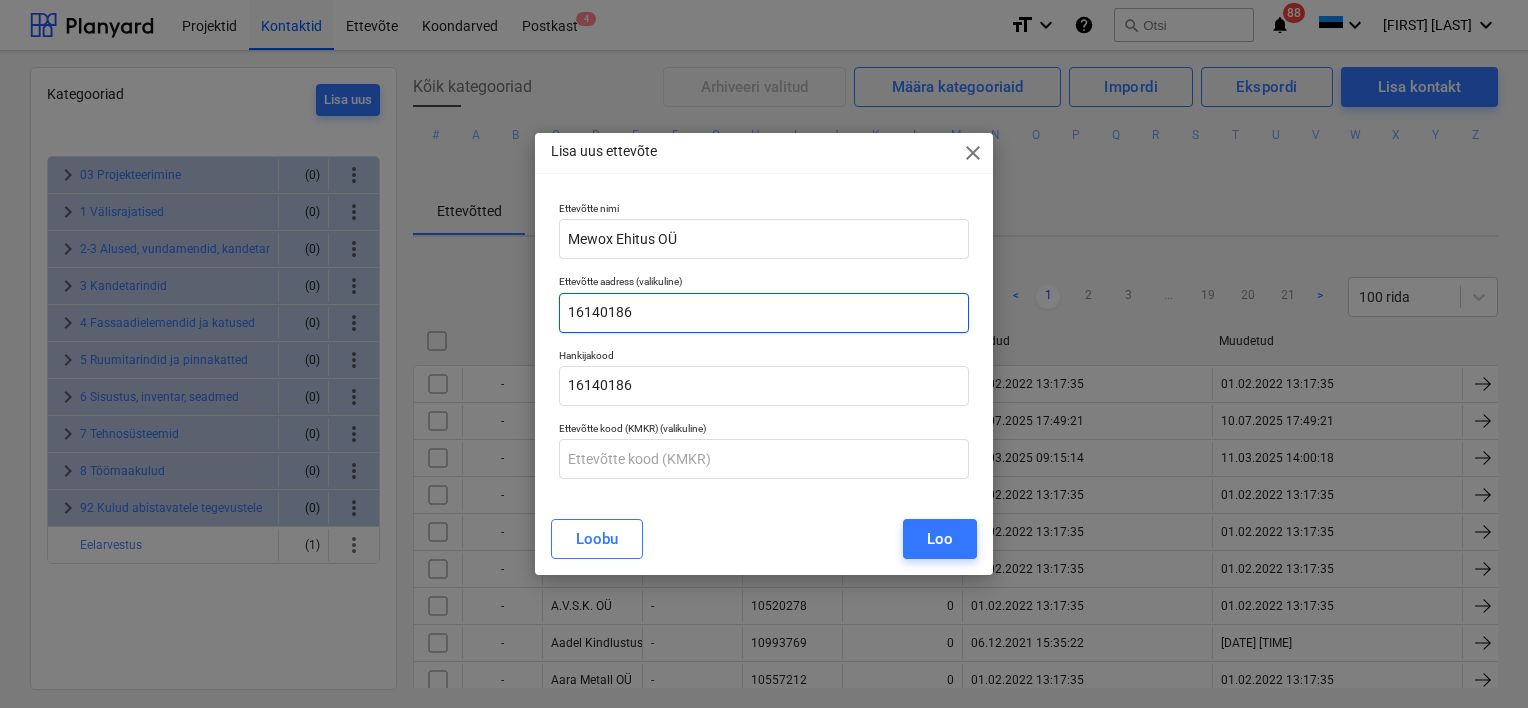 click on "16140186" at bounding box center (764, 313) 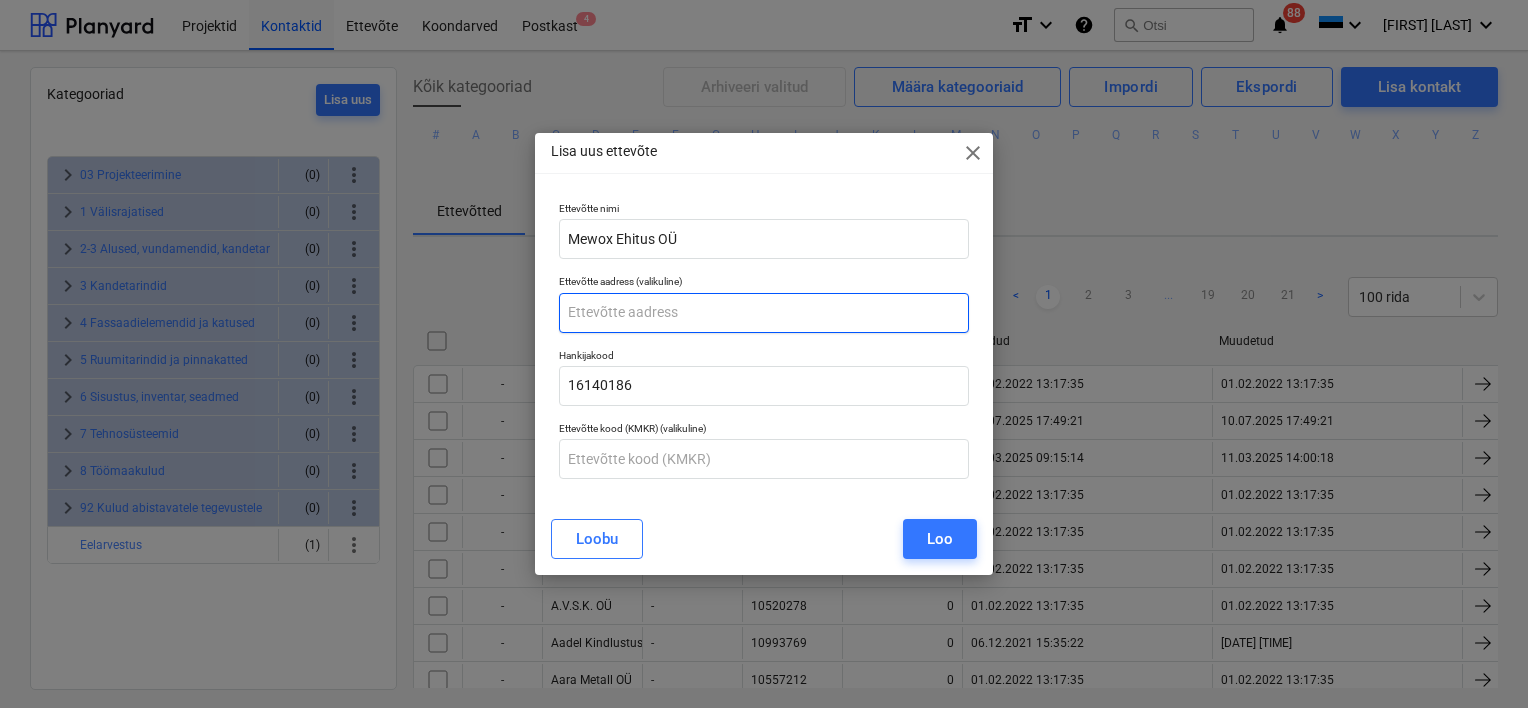 type 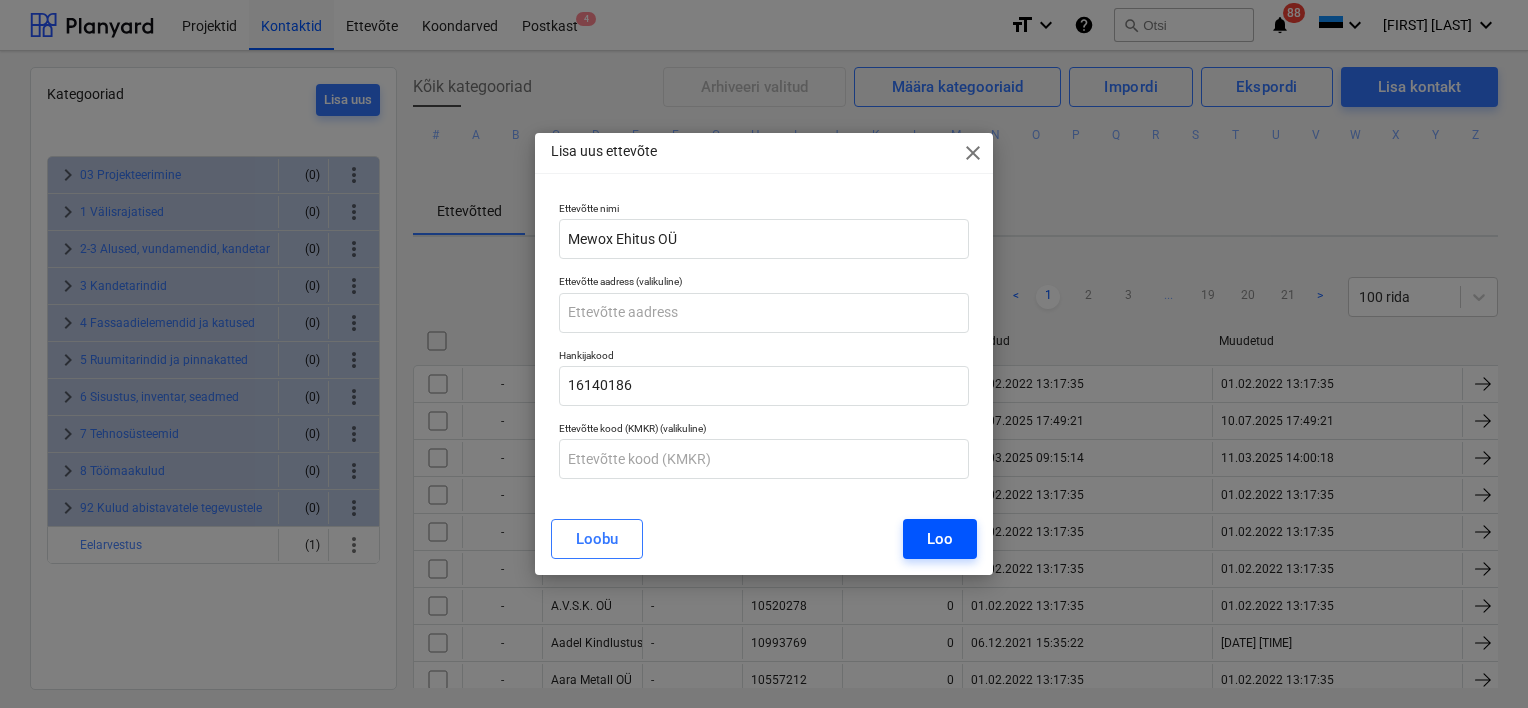 click on "Loo" at bounding box center (940, 539) 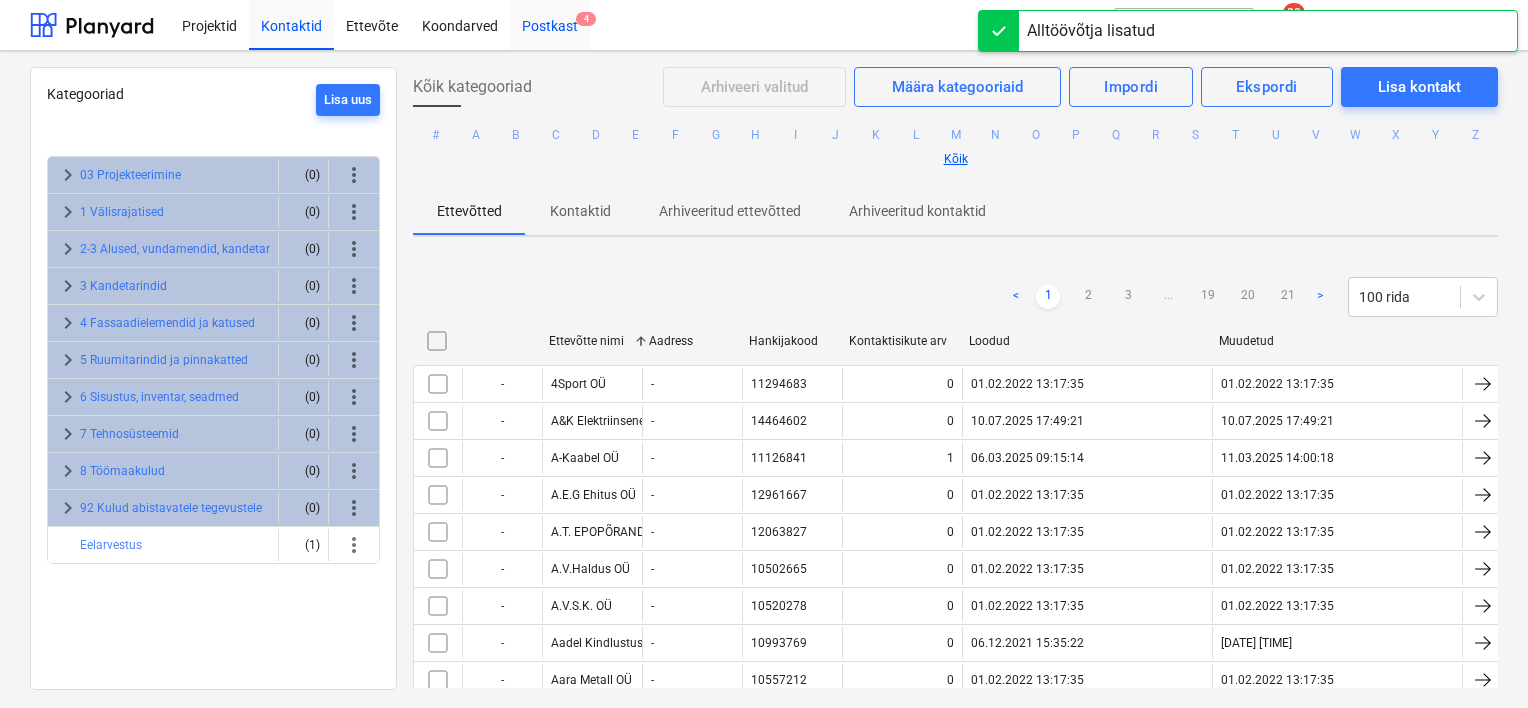 click on "Postkast 4" at bounding box center (550, 24) 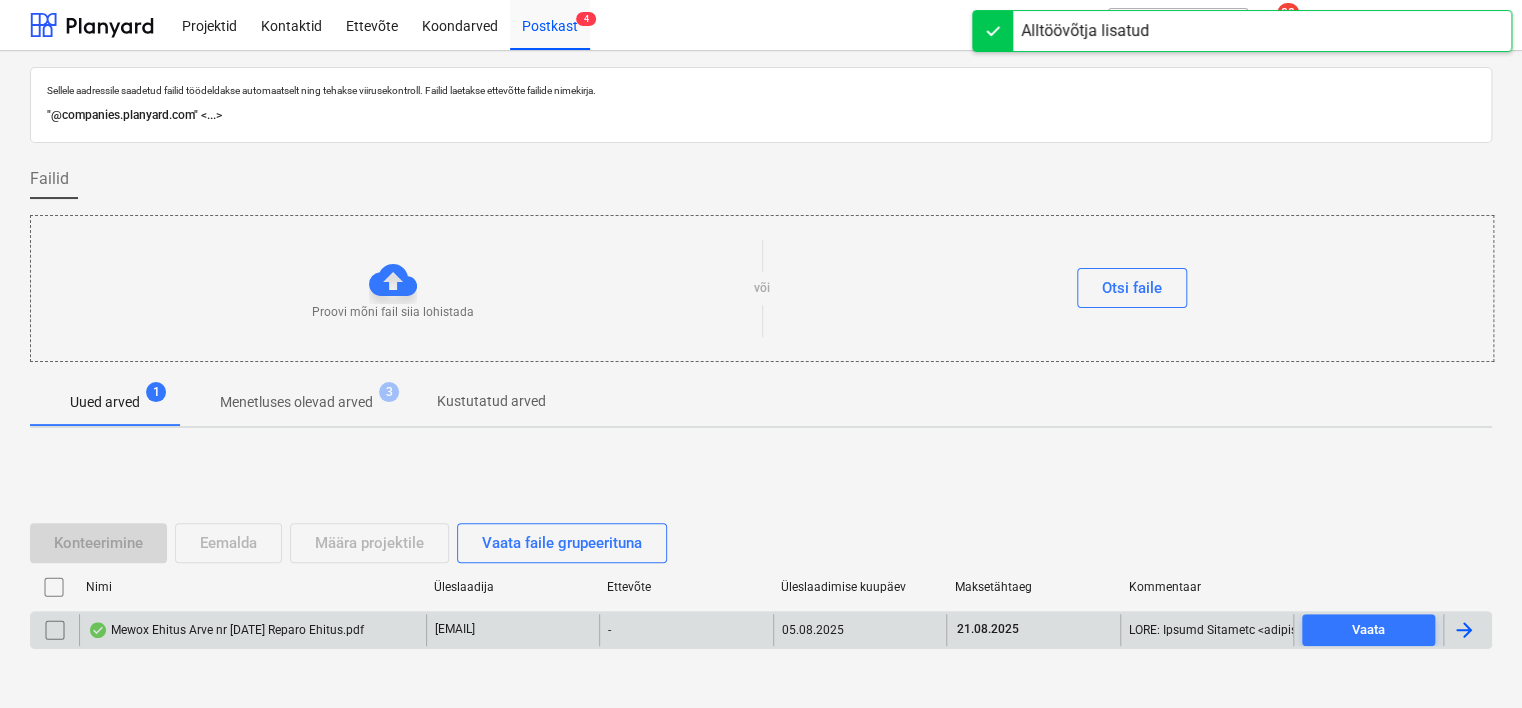 click on "Mewox Ehitus Arve nr [DATE] Reparo Ehitus.pdf" at bounding box center (226, 630) 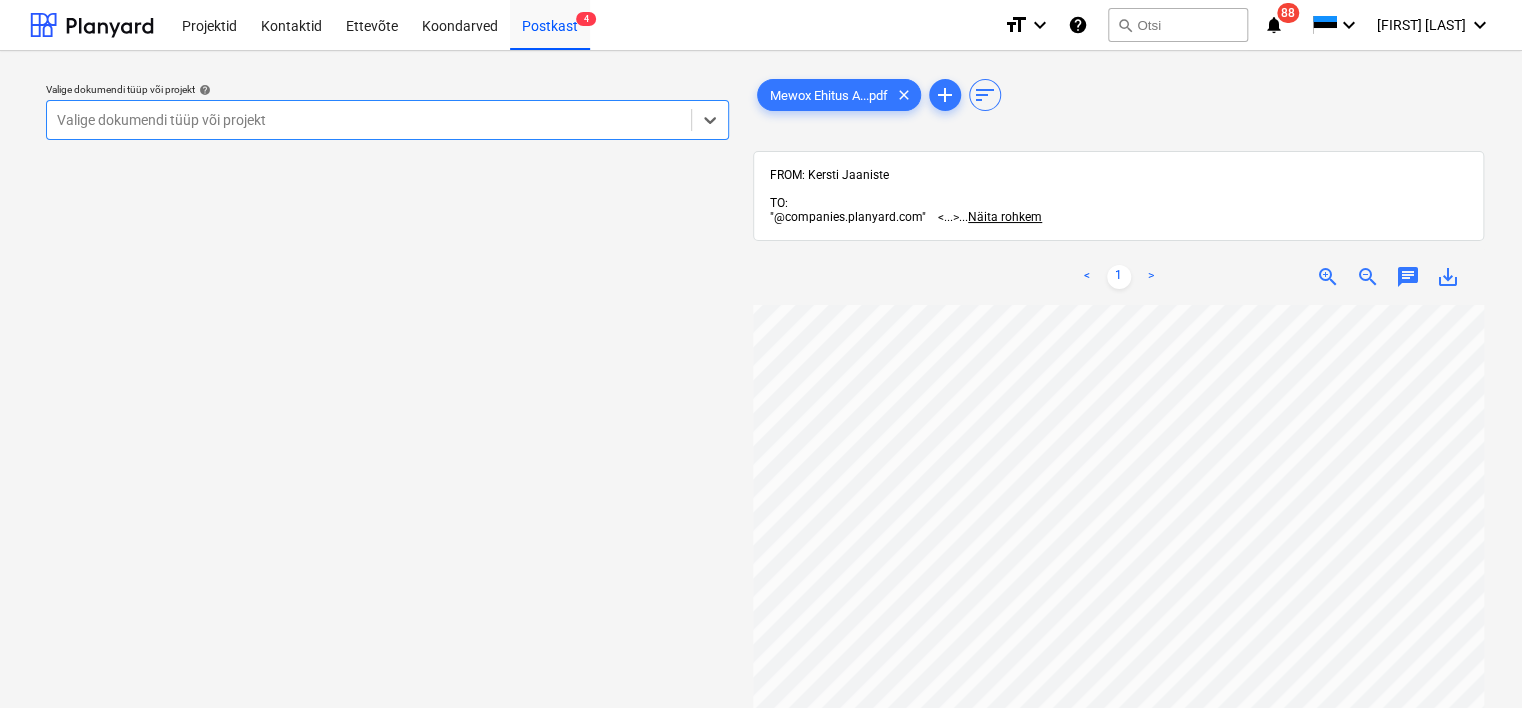 scroll, scrollTop: 288, scrollLeft: 0, axis: vertical 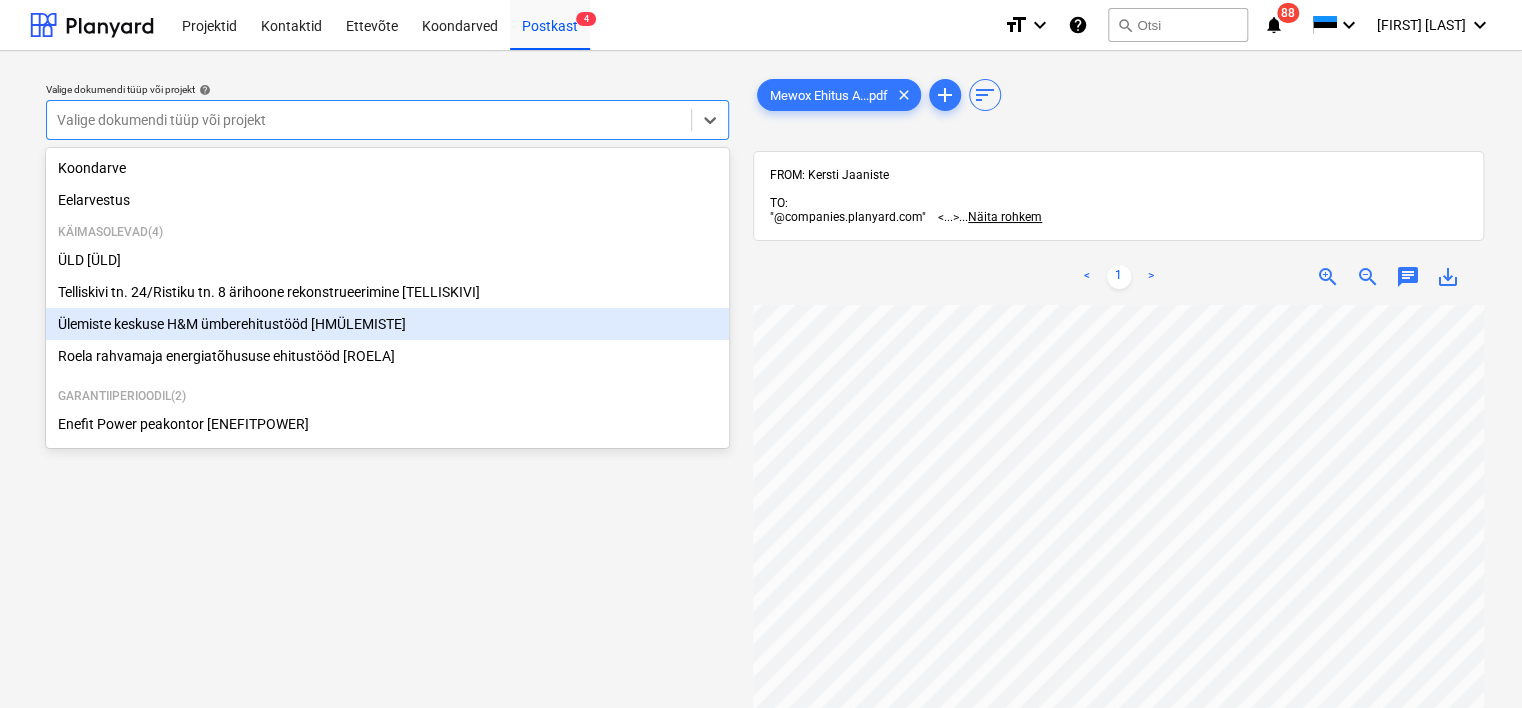 click on "Ülemiste keskuse H&M ümberehitustööd [HMÜLEMISTE]" at bounding box center [387, 324] 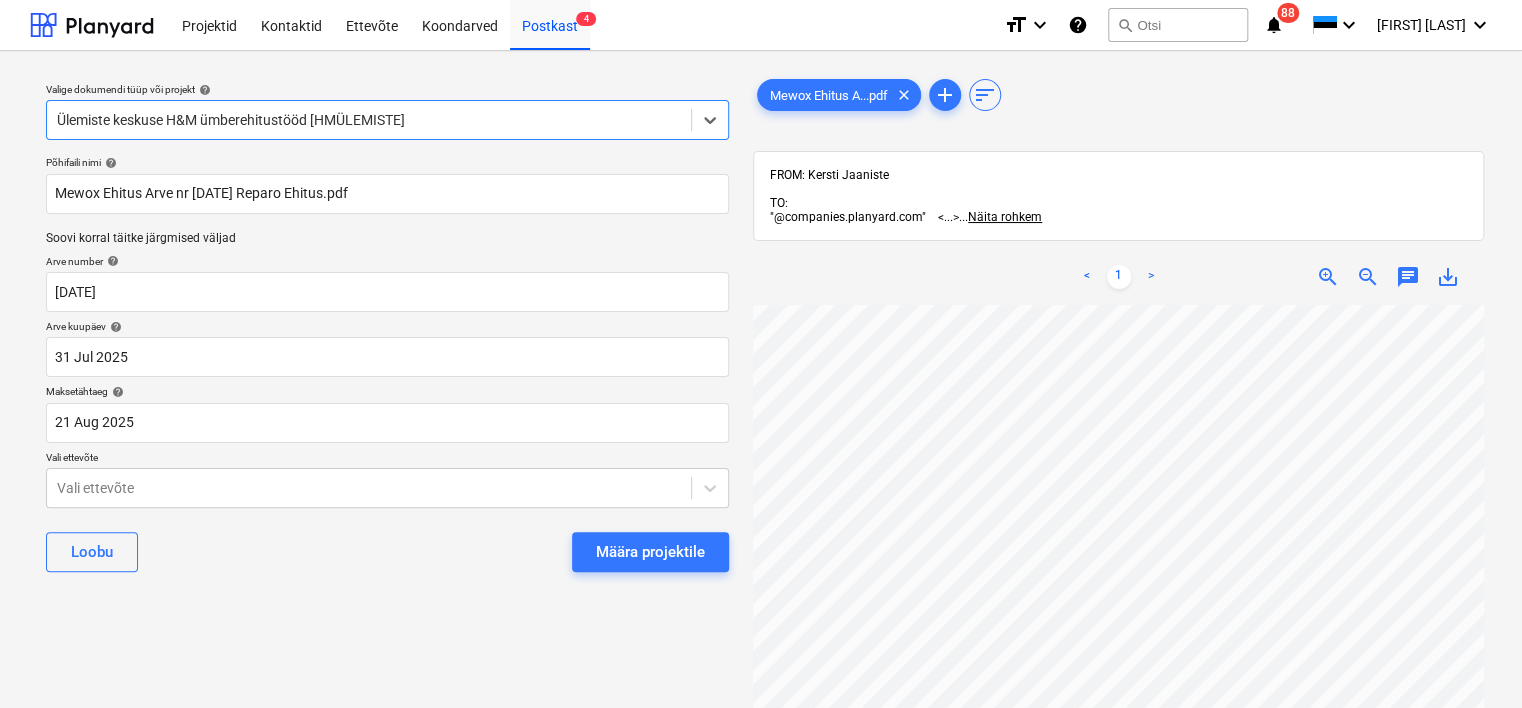 scroll, scrollTop: 4, scrollLeft: 114, axis: both 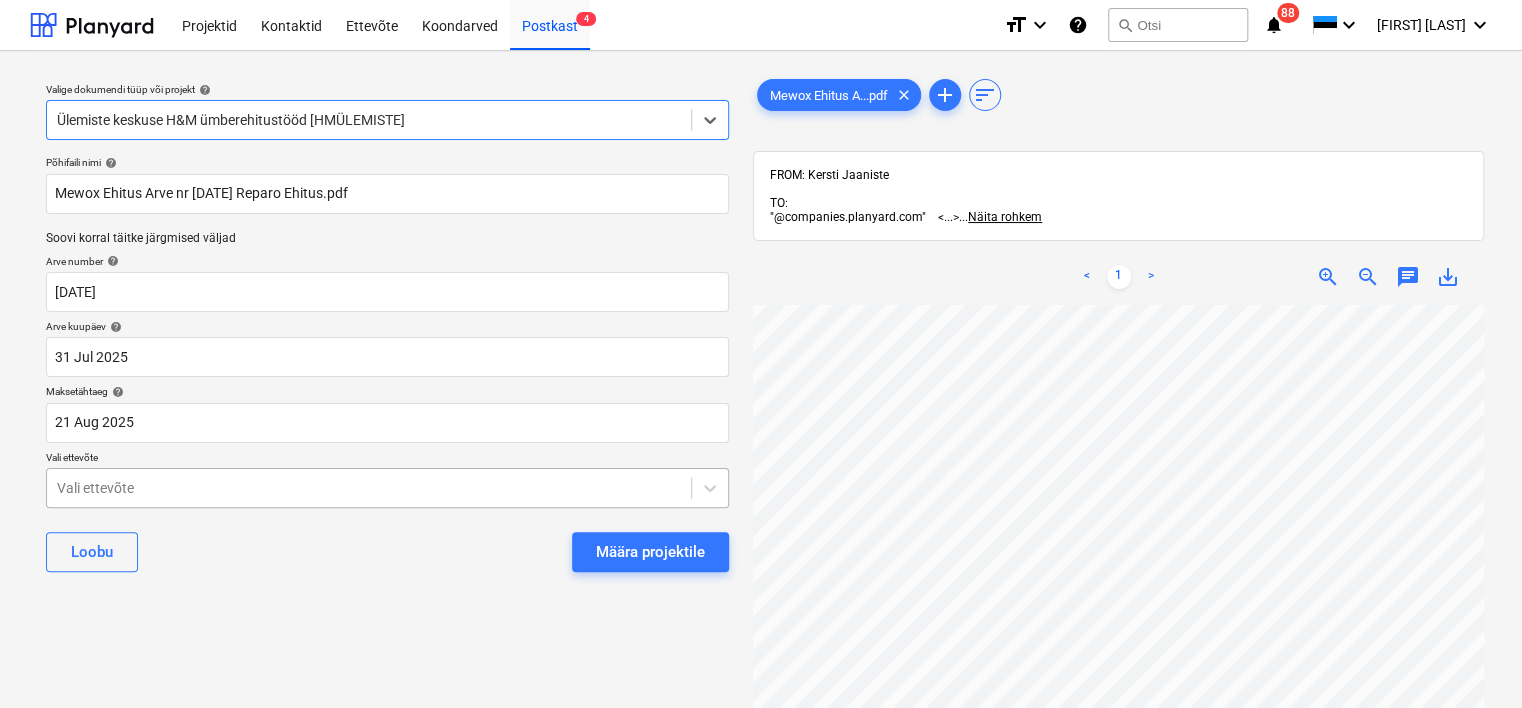 click on "Projektid Kontaktid Ettevõte Koondarved Postkast 4 format_size keyboard_arrow_down help search Otsi notifications 88 keyboard_arrow_down [LAST] keyboard_arrow_down Valige dokumendi tüüp või projekt help option Ülemiste keskuse H&M ümberehitustööd [HMÜLEMISTE], selected.   Select is focused ,type to refine list, press Down to open the menu,  Ülemiste keskuse H&M ümberehitustööd [HMÜLEMISTE]Põhifaili nimi help Mewox Ehitus Arve nr [DATE] Reparo Ehitus.pdf Soovi korral täitke järgmised väljad Arve number help [DATE] Arve kuupäev help 31 Jul [YEAR] 31.07.[YEAR] Press the down arrow key to interact with the calendar and
select a date. Press the question mark key to get the keyboard shortcuts for changing dates. Maksetähtaeg help 21 Aug [YEAR] 21.08.[YEAR] Press the down arrow key to interact with the calendar and
select a date. Press the question mark key to get the keyboard shortcuts for changing dates. Vali ettevõte Vali ettevõte Loobu Määra projektile Mewox Ehitus A...pdf add" at bounding box center (761, 354) 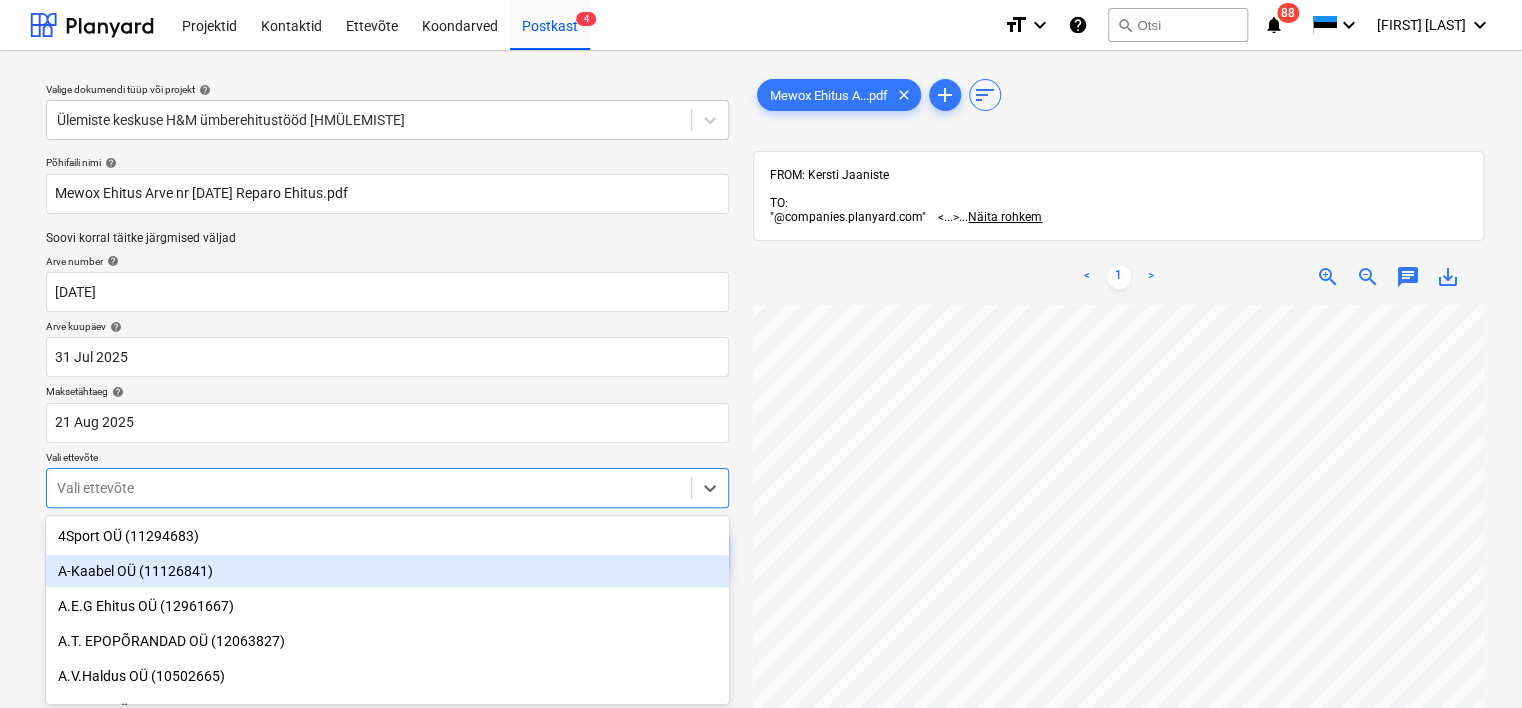 scroll, scrollTop: 120, scrollLeft: 0, axis: vertical 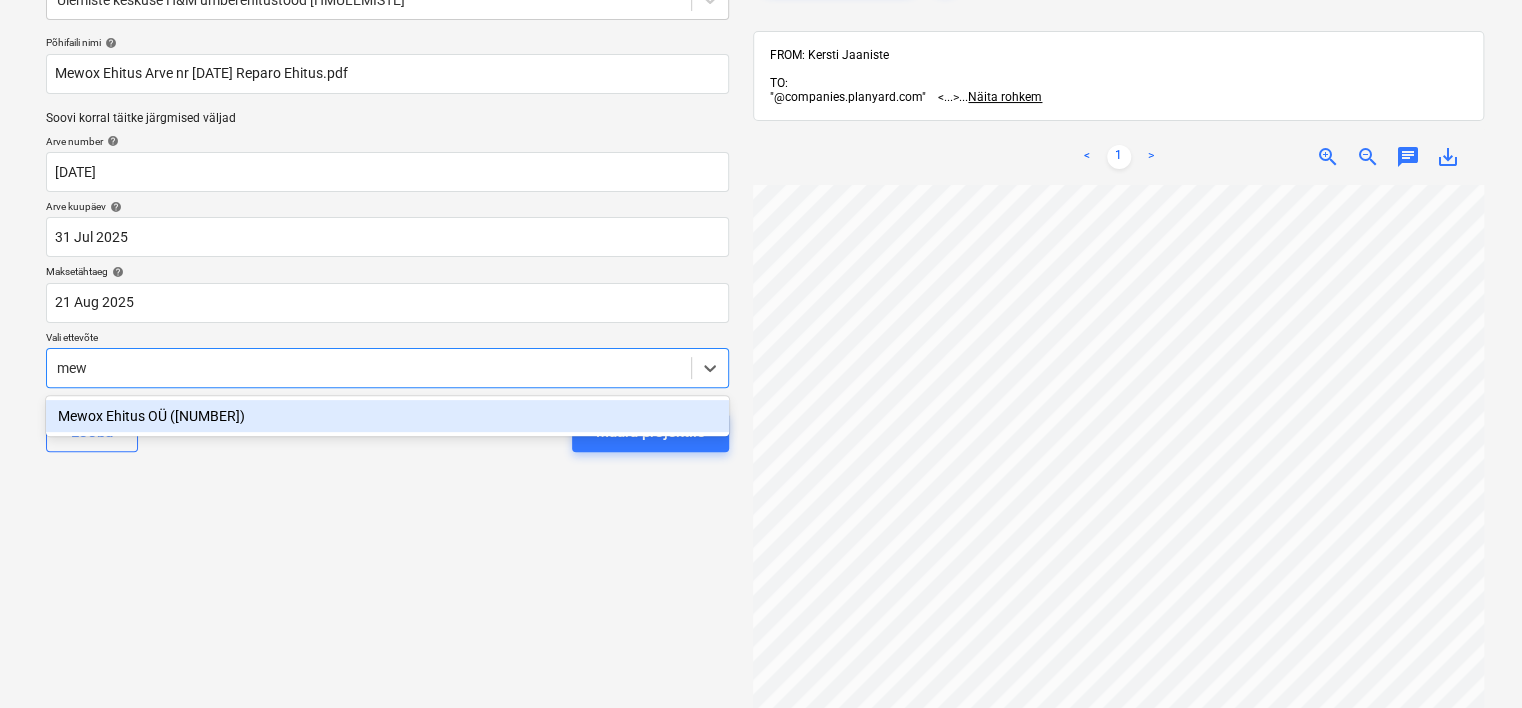 type on "mewo" 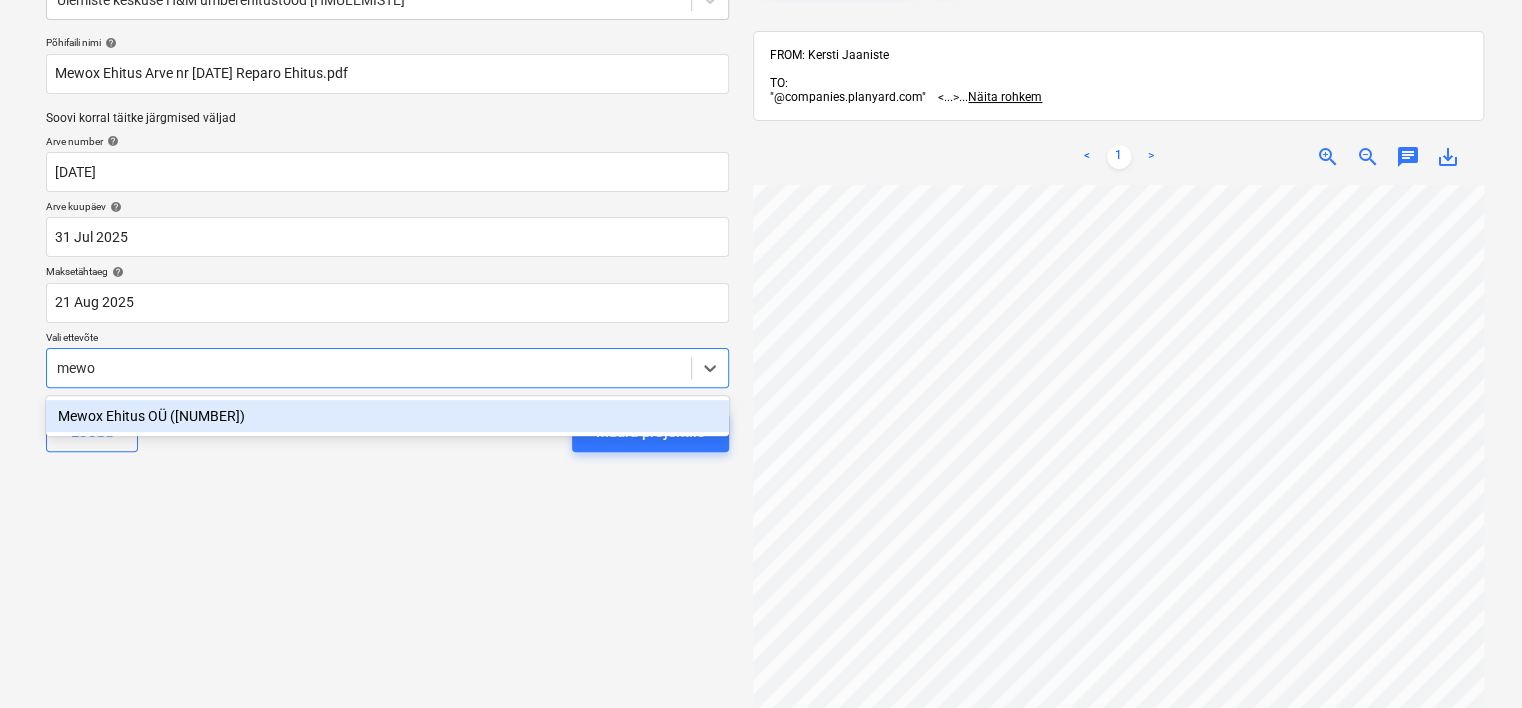 type 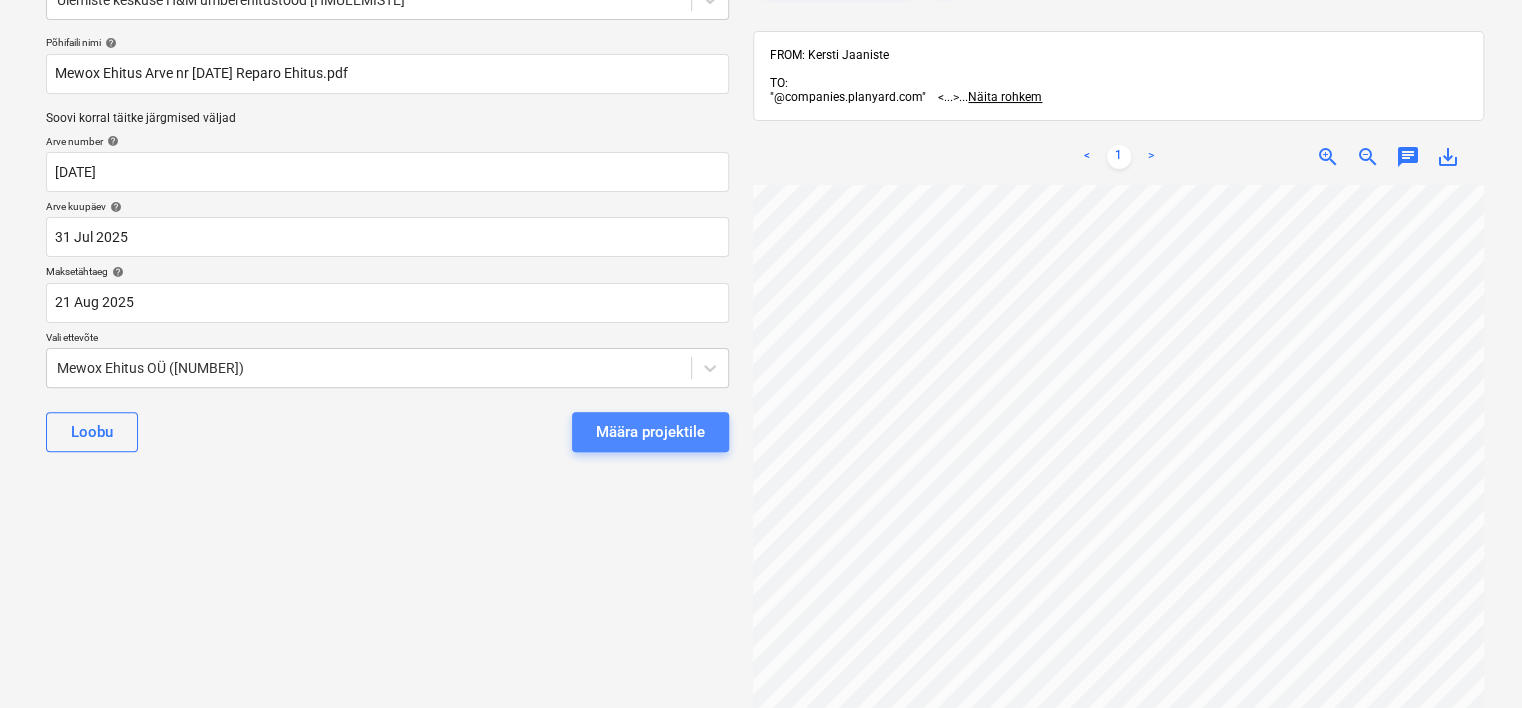 click on "Määra projektile" at bounding box center (650, 432) 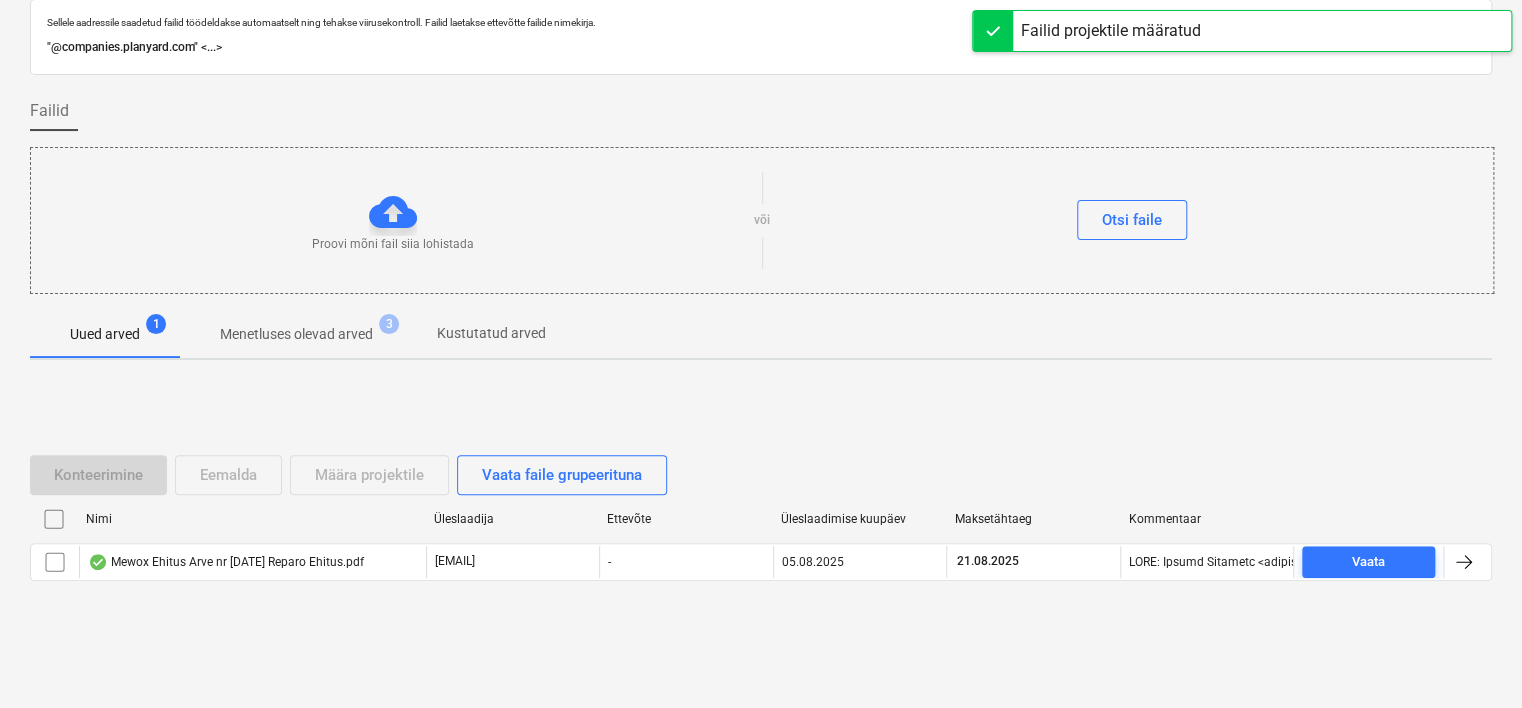 scroll, scrollTop: 66, scrollLeft: 0, axis: vertical 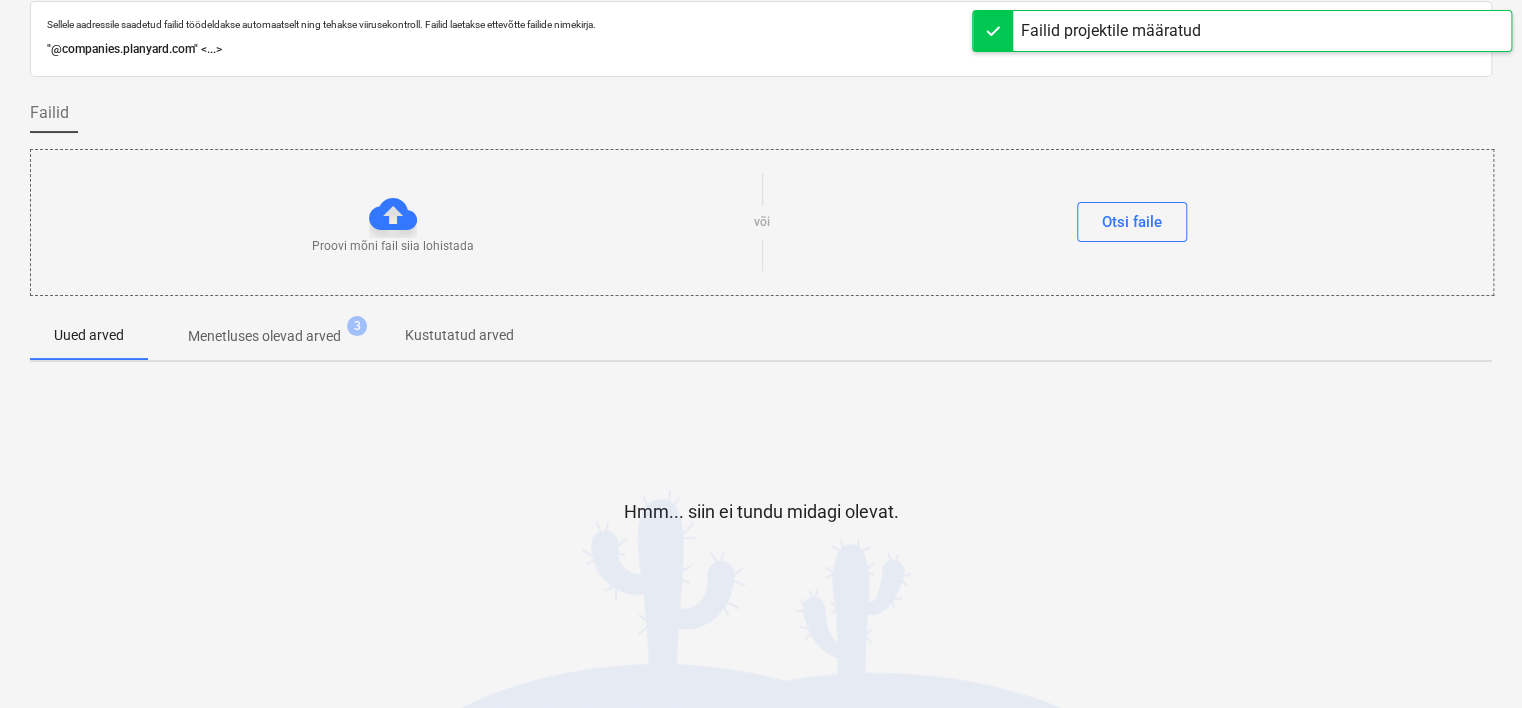 click on "Hmm... siin ei tundu midagi olevat." at bounding box center (761, 528) 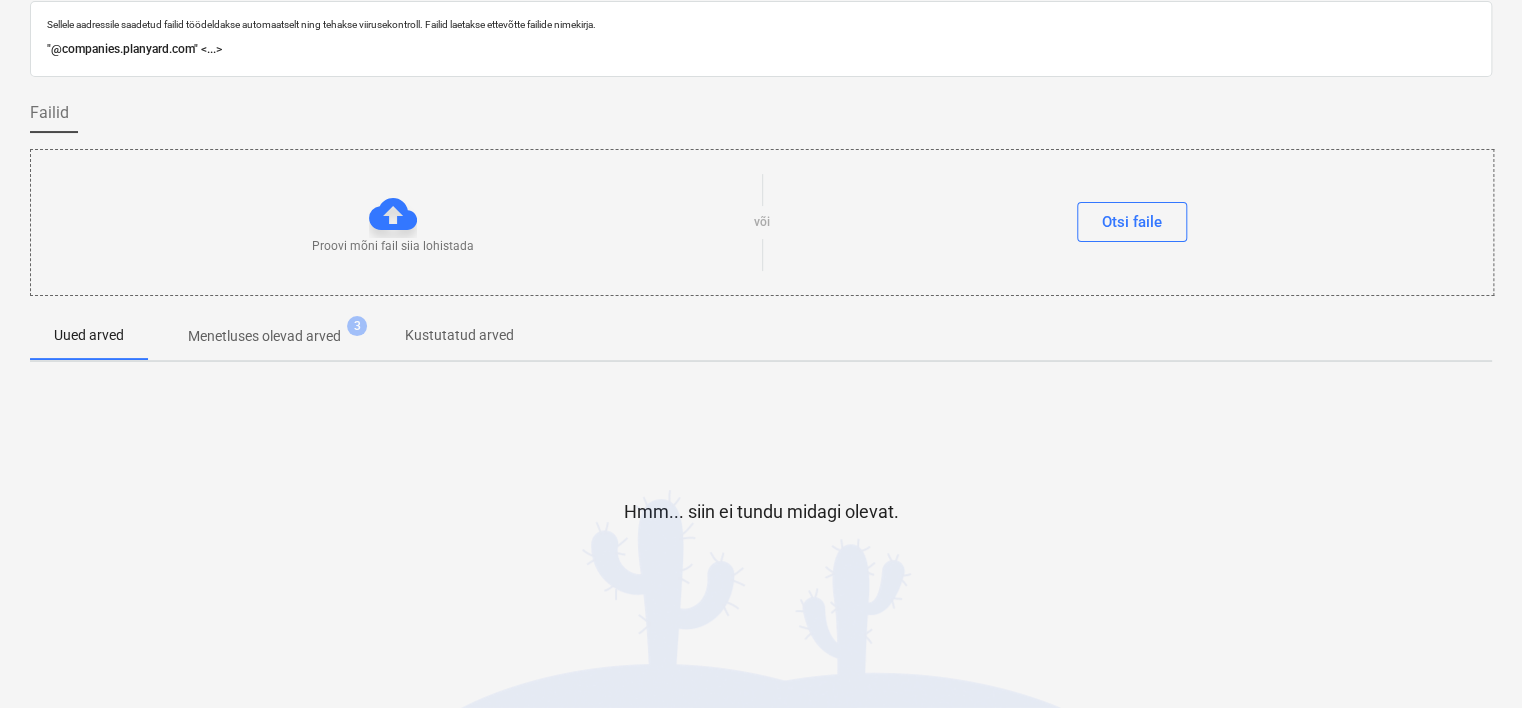 scroll, scrollTop: 0, scrollLeft: 0, axis: both 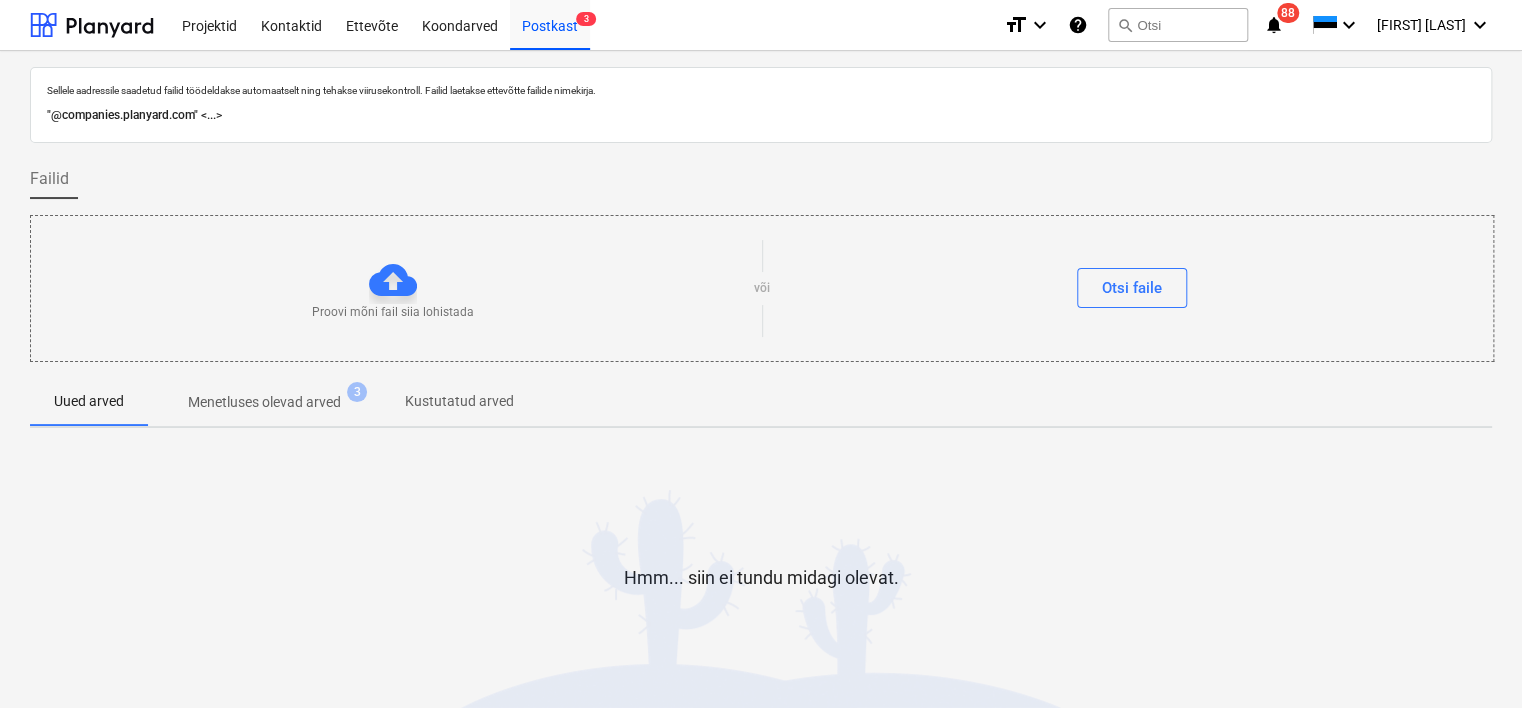 click on "Hmm... siin ei tundu midagi olevat." at bounding box center [761, 594] 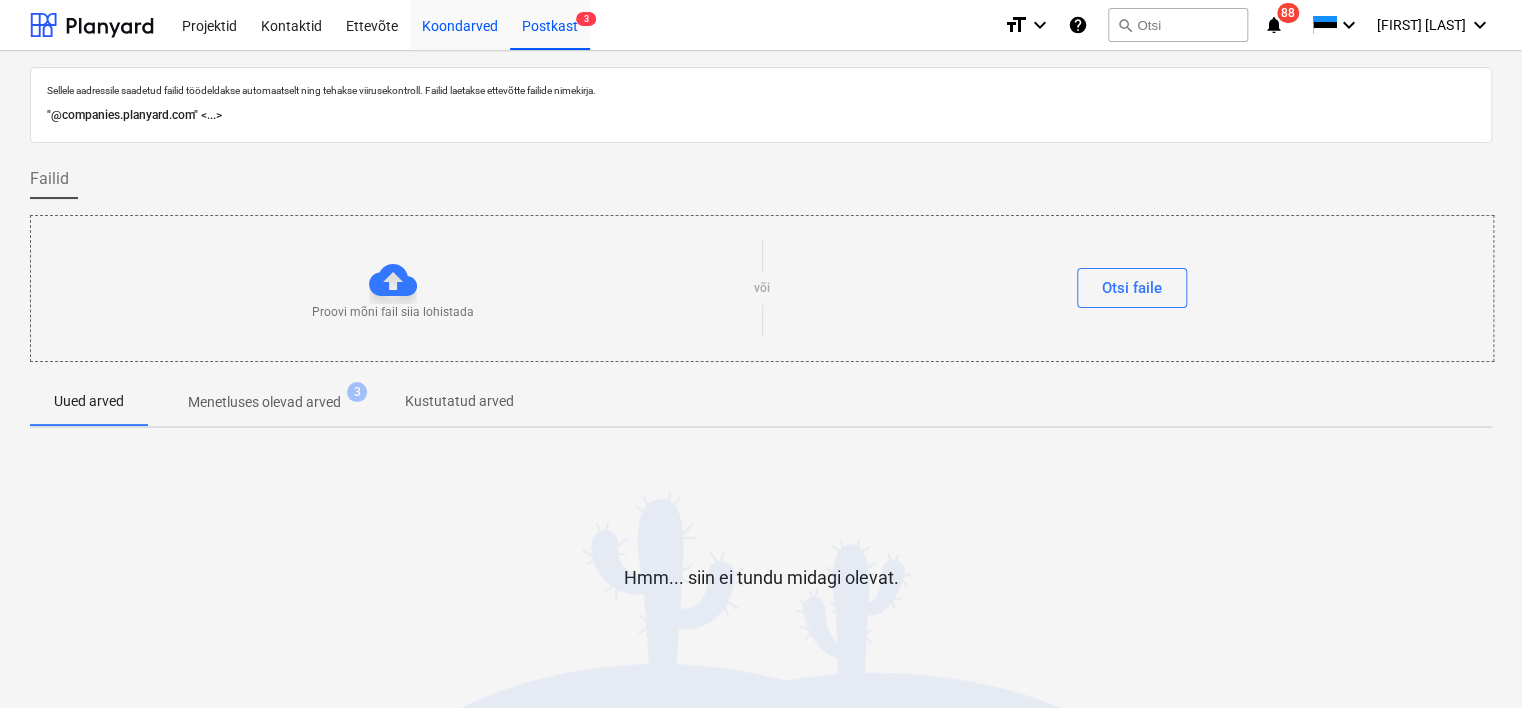 click on "Koondarved" at bounding box center [460, 24] 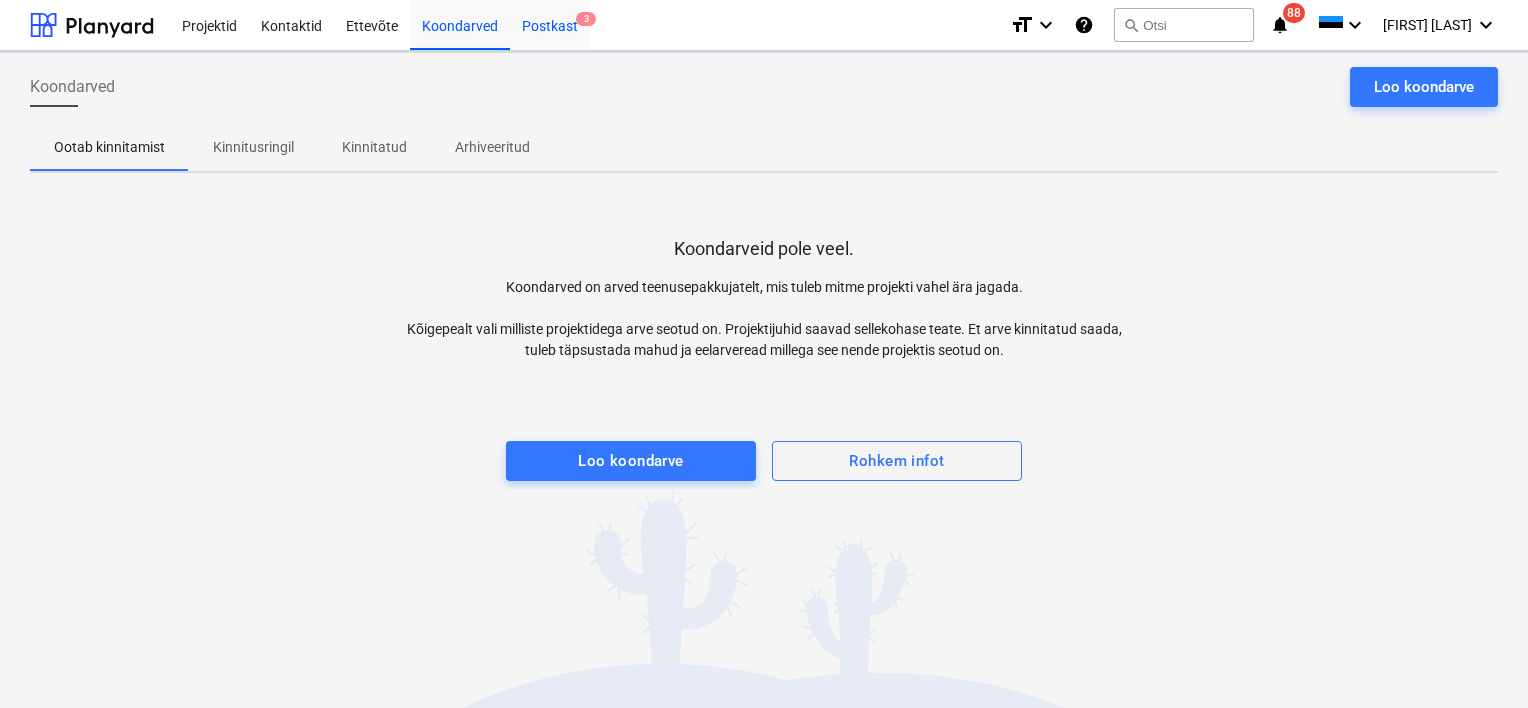 click on "Postkast 3" at bounding box center (550, 24) 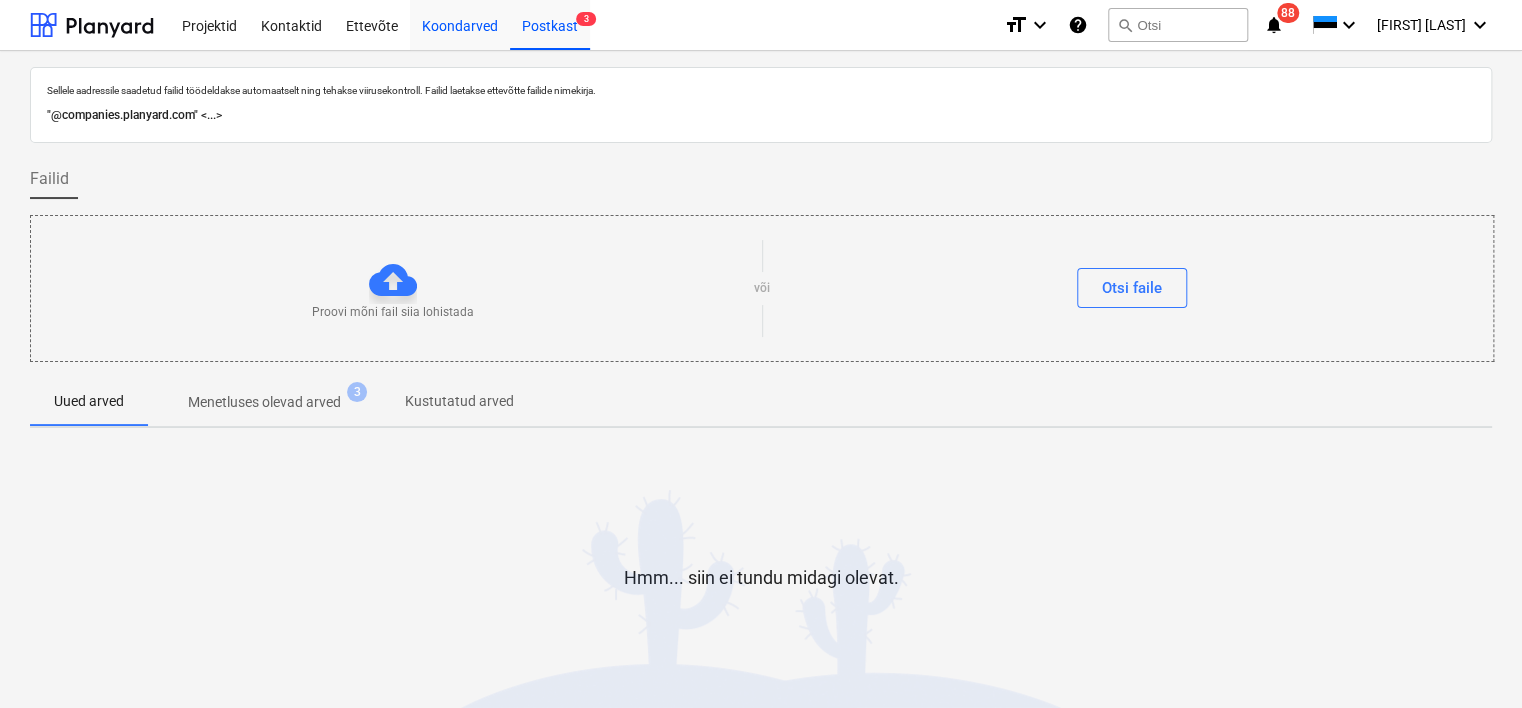 click on "Koondarved" at bounding box center (460, 24) 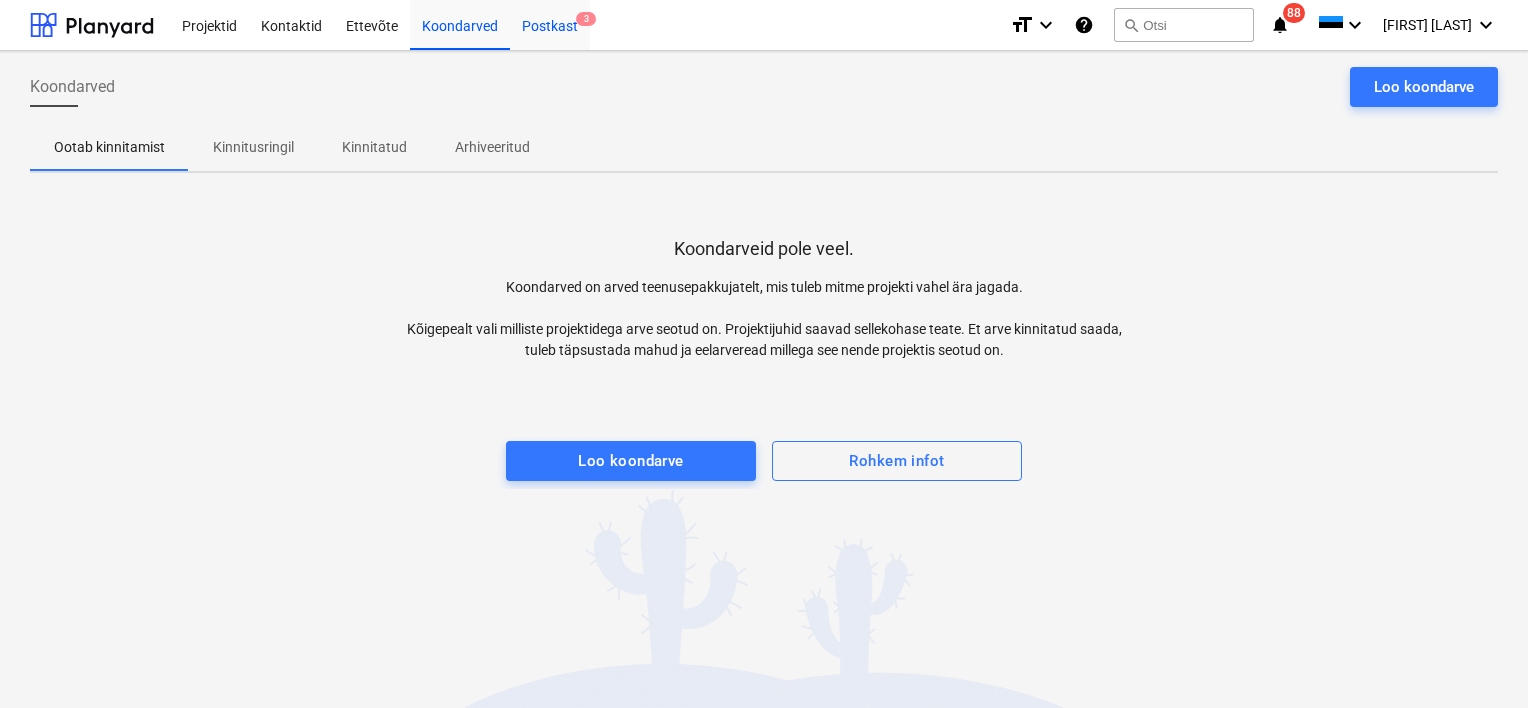 click on "Postkast 3" at bounding box center [550, 24] 